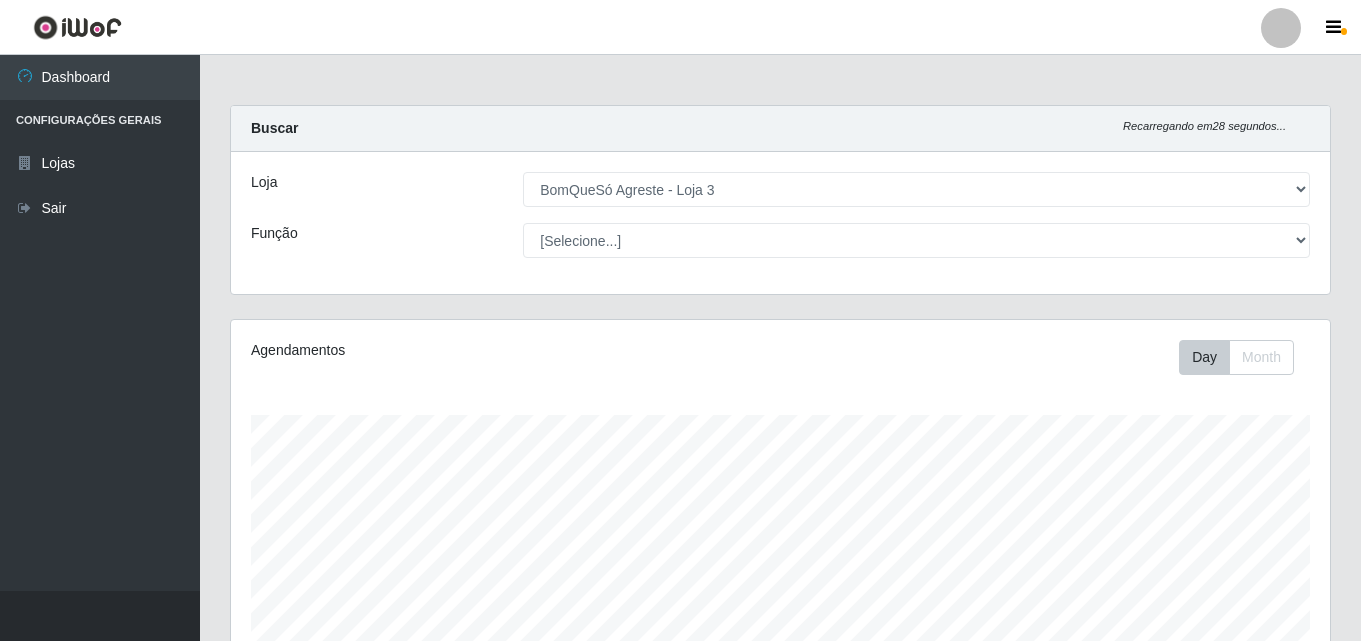 select on "215" 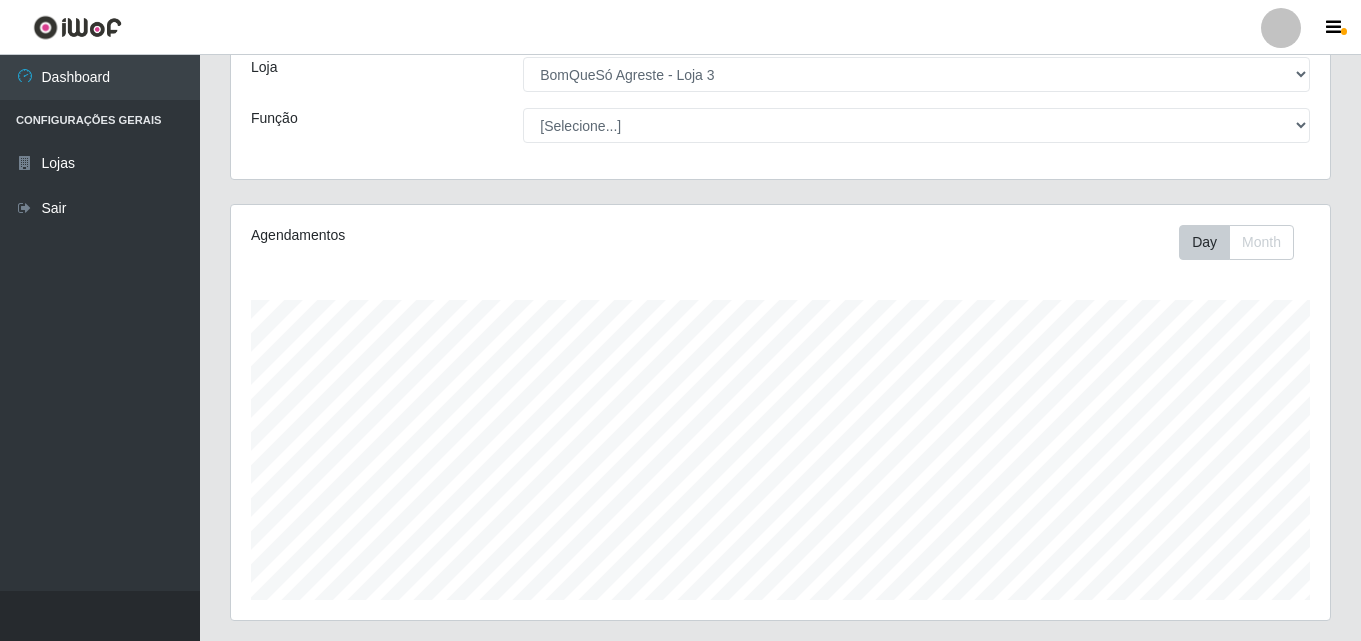 scroll, scrollTop: 0, scrollLeft: 0, axis: both 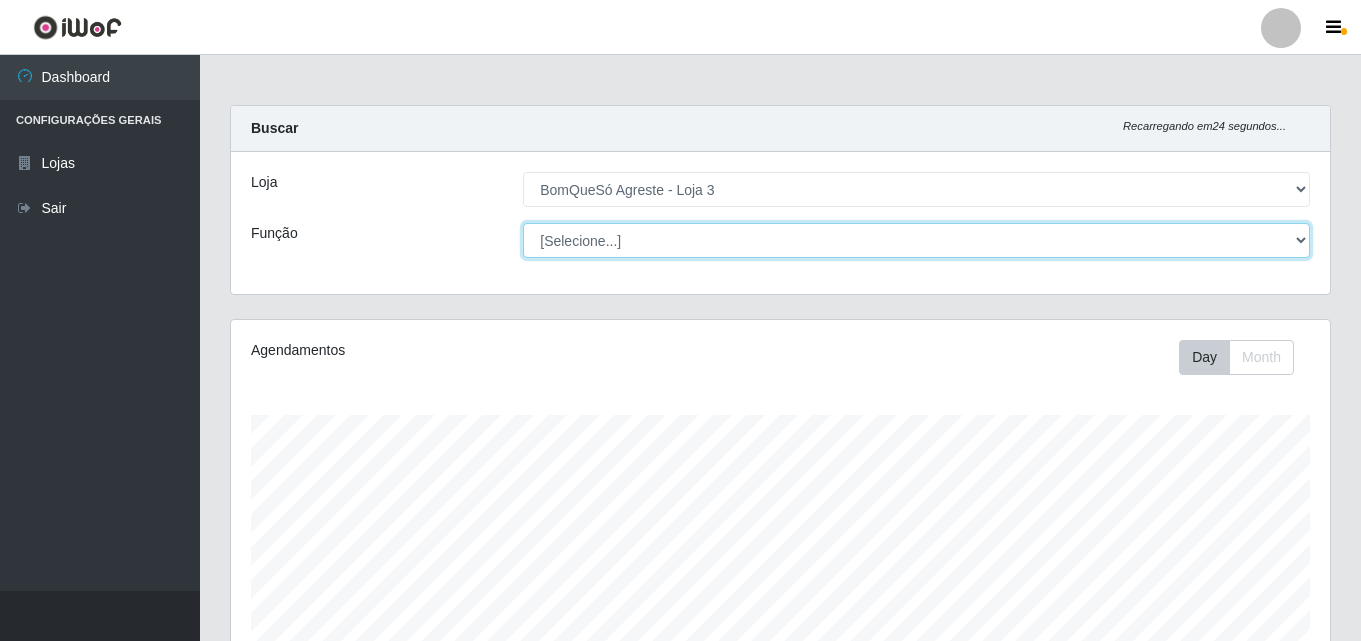 click on "[Selecione...] ASG ASG + ASG ++ Balconista Balconista + Balconista ++ Embalador Embalador + Embalador ++ Repositor  Repositor + Repositor ++" at bounding box center (916, 240) 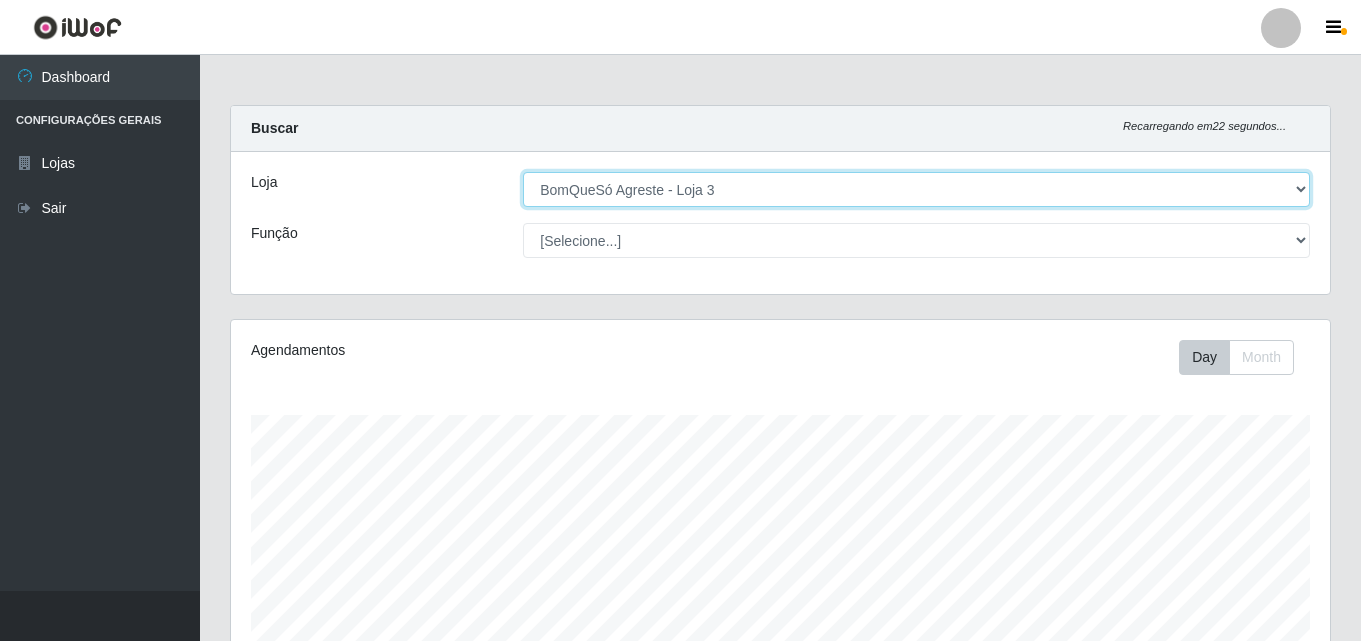 click on "[Selecione...] BomQueSó Agreste - Loja 3" at bounding box center [916, 189] 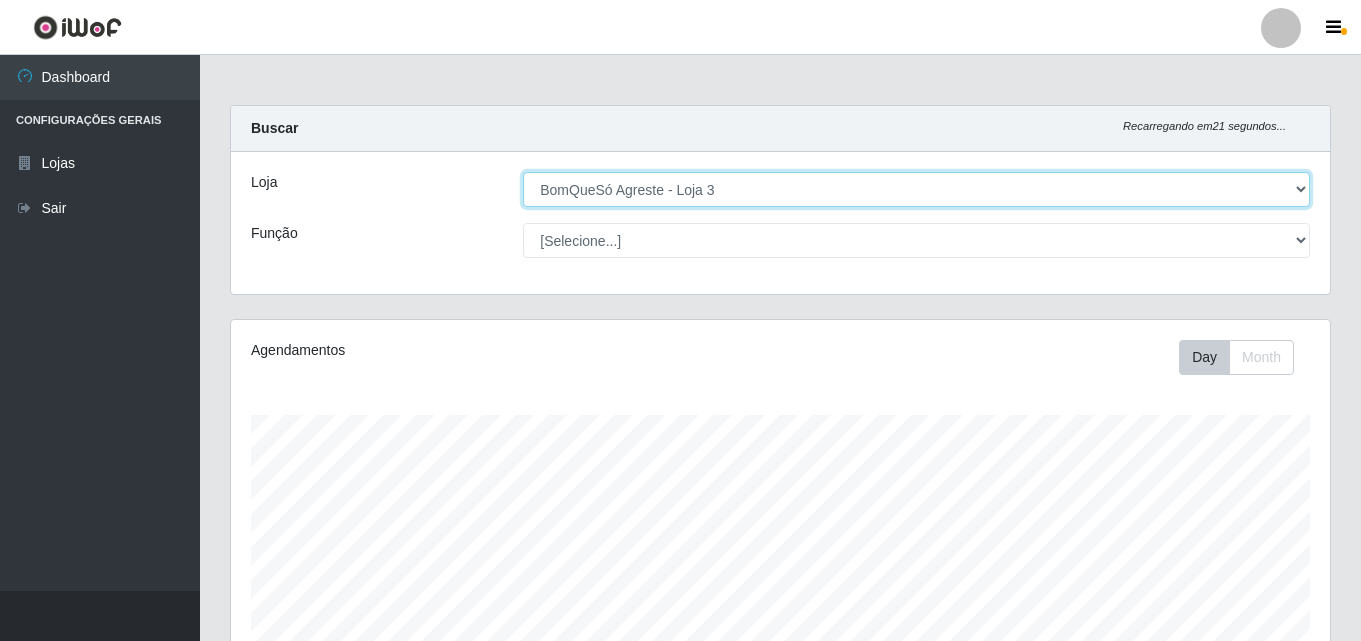 click on "[Selecione...] BomQueSó Agreste - Loja 3" at bounding box center [916, 189] 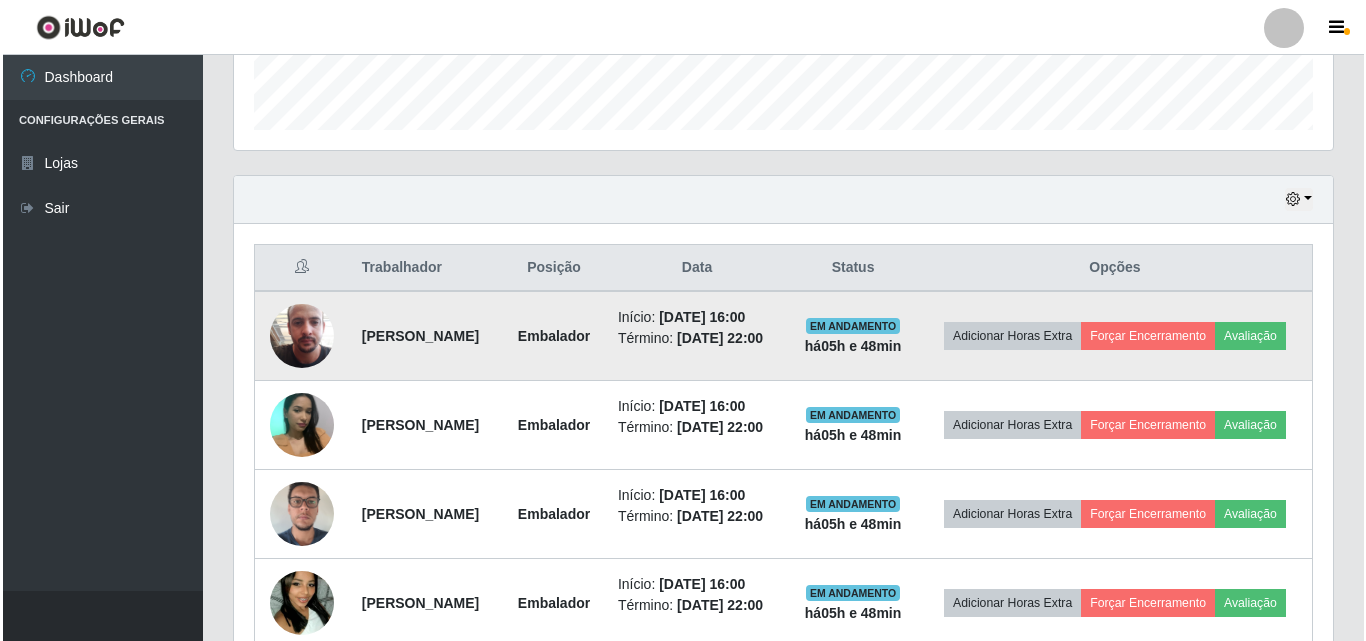 scroll, scrollTop: 700, scrollLeft: 0, axis: vertical 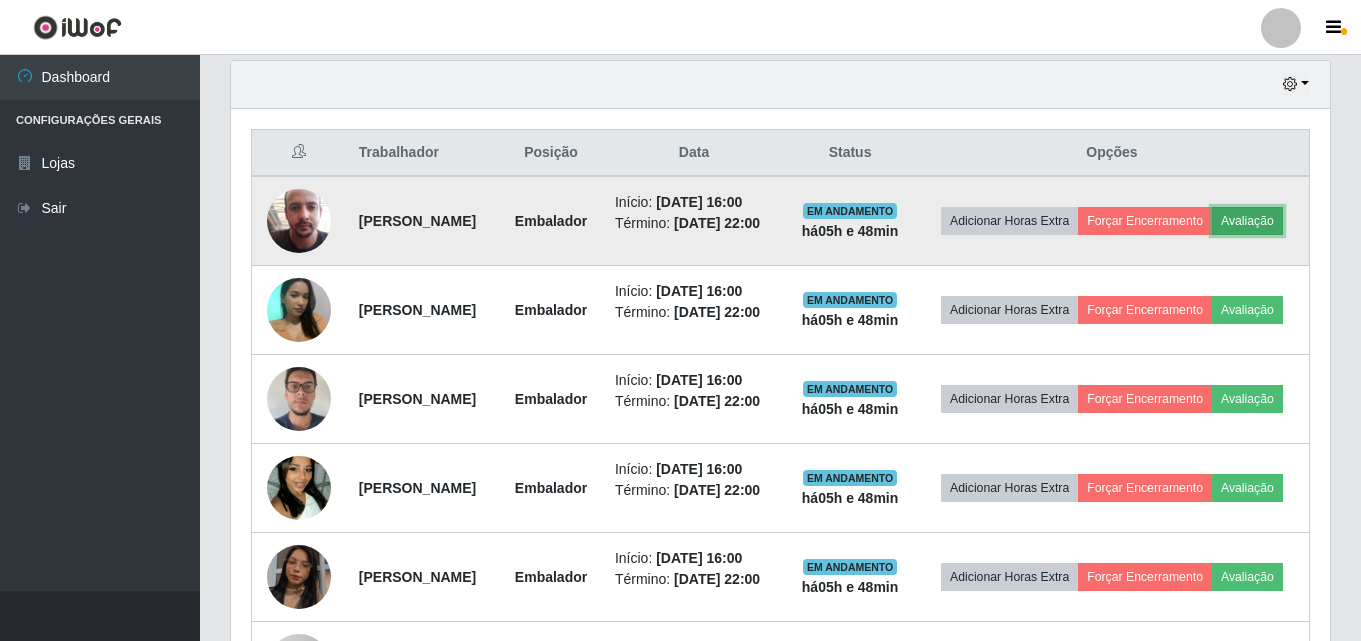 click on "Avaliação" at bounding box center (1247, 221) 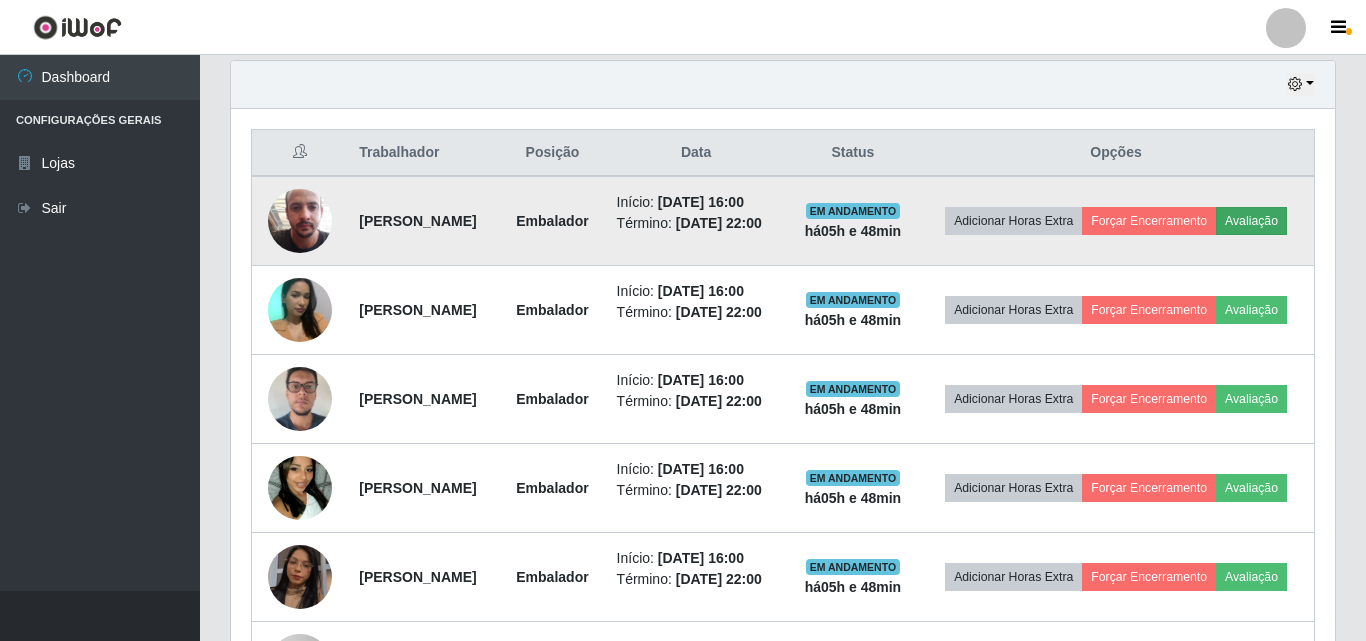 scroll, scrollTop: 999585, scrollLeft: 998911, axis: both 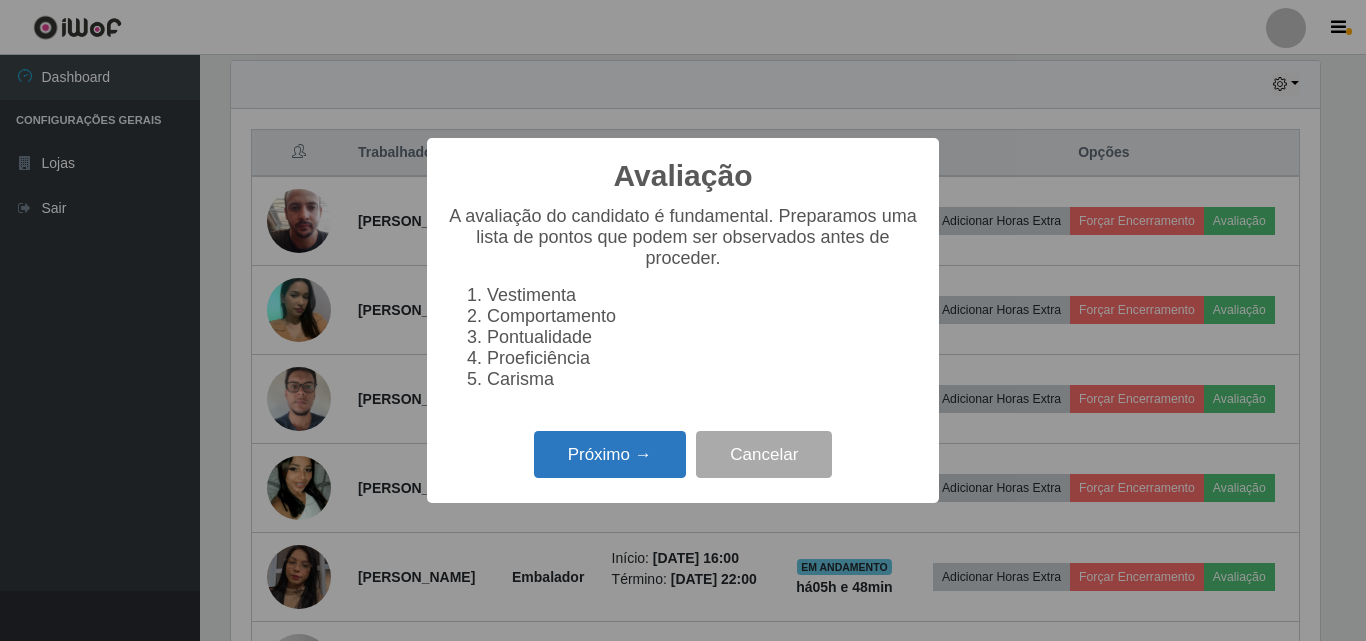 click on "Próximo →" at bounding box center [610, 454] 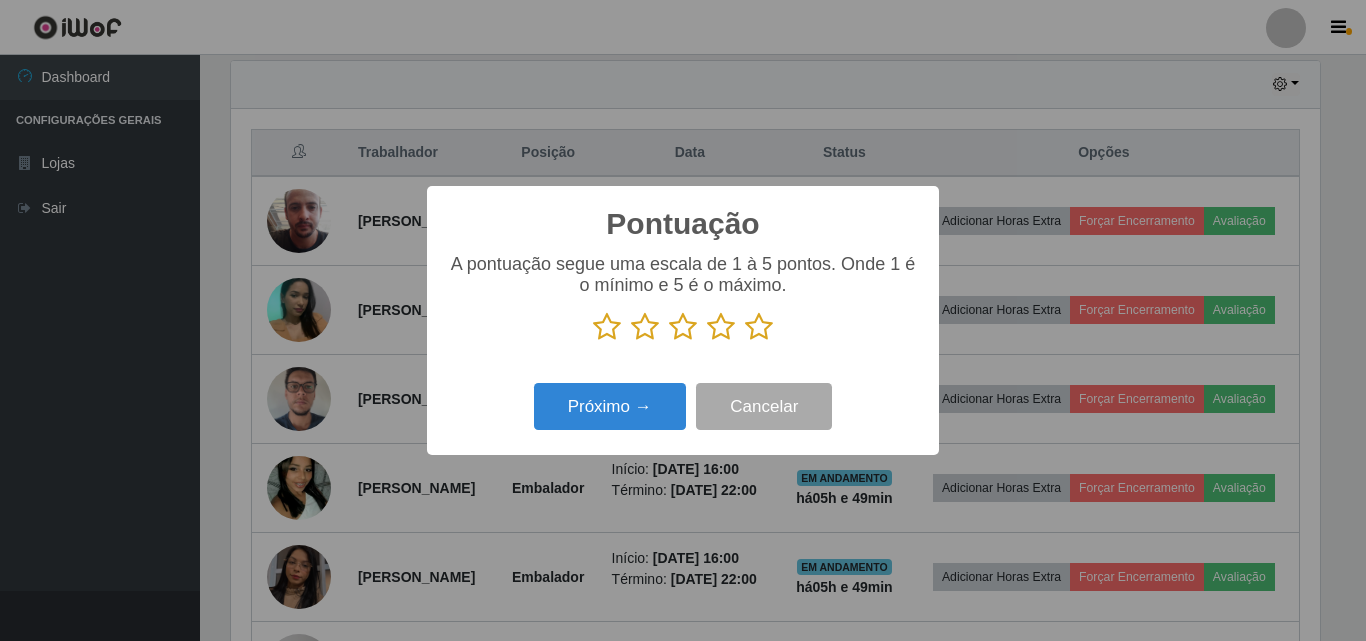 click at bounding box center [759, 327] 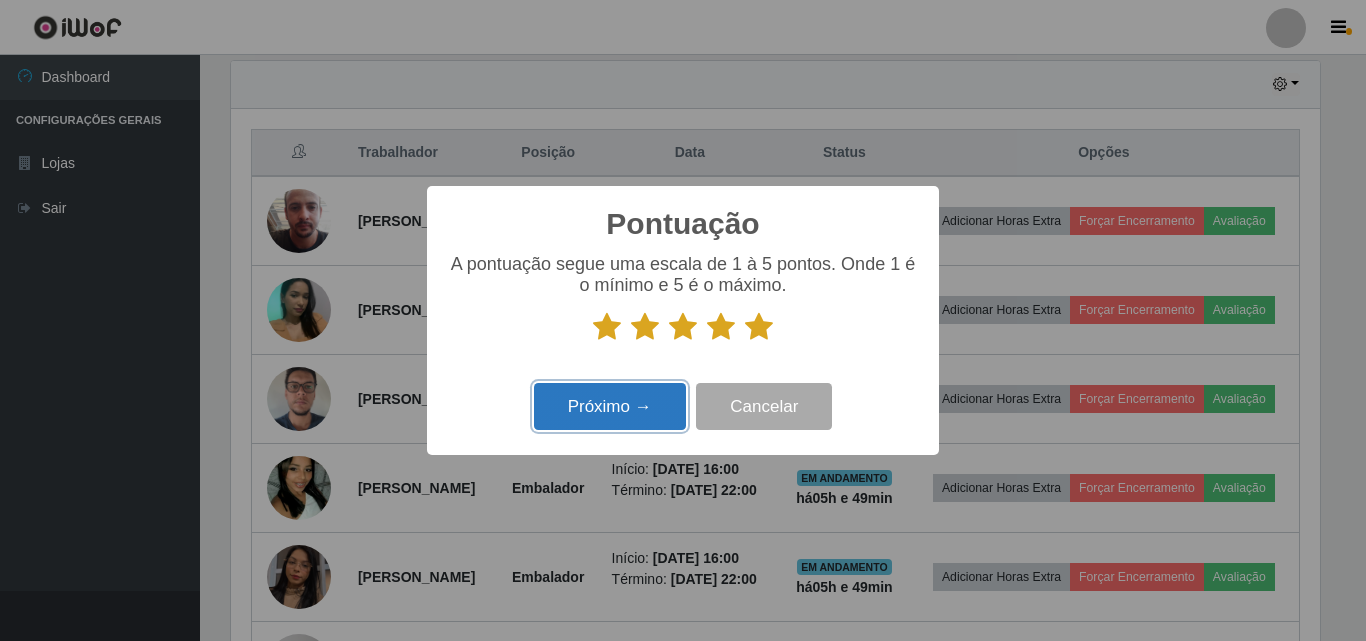 click on "Próximo →" at bounding box center (610, 406) 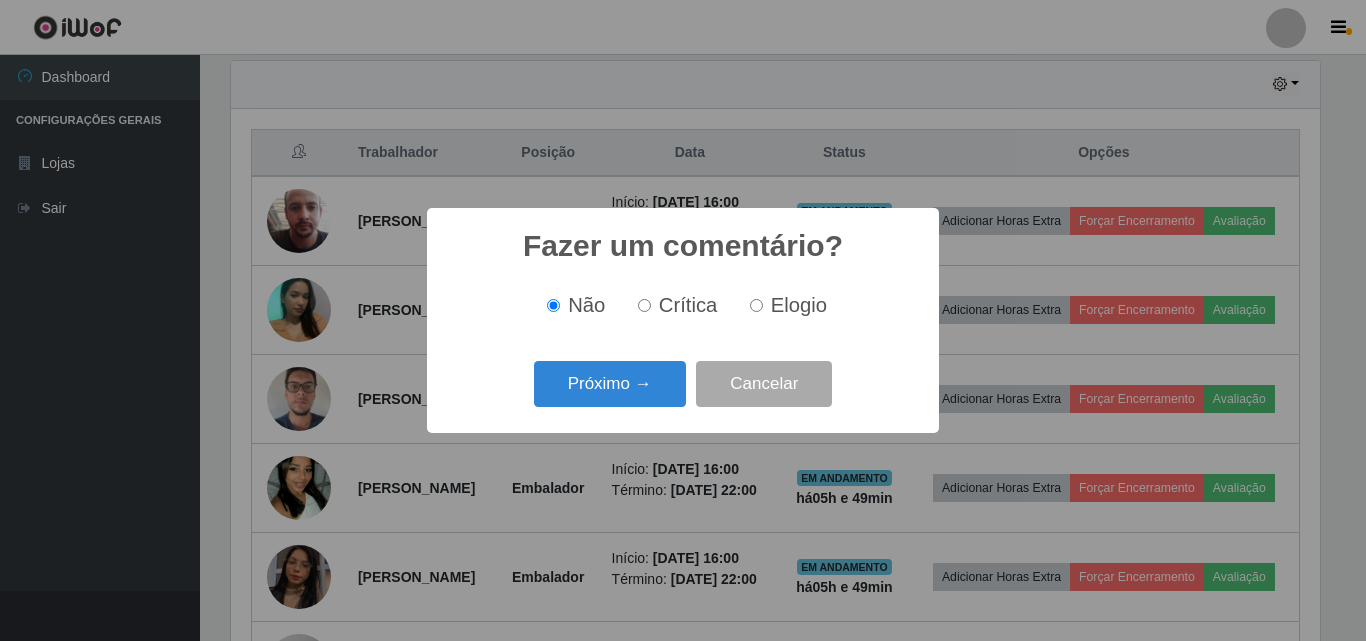 scroll, scrollTop: 999585, scrollLeft: 998911, axis: both 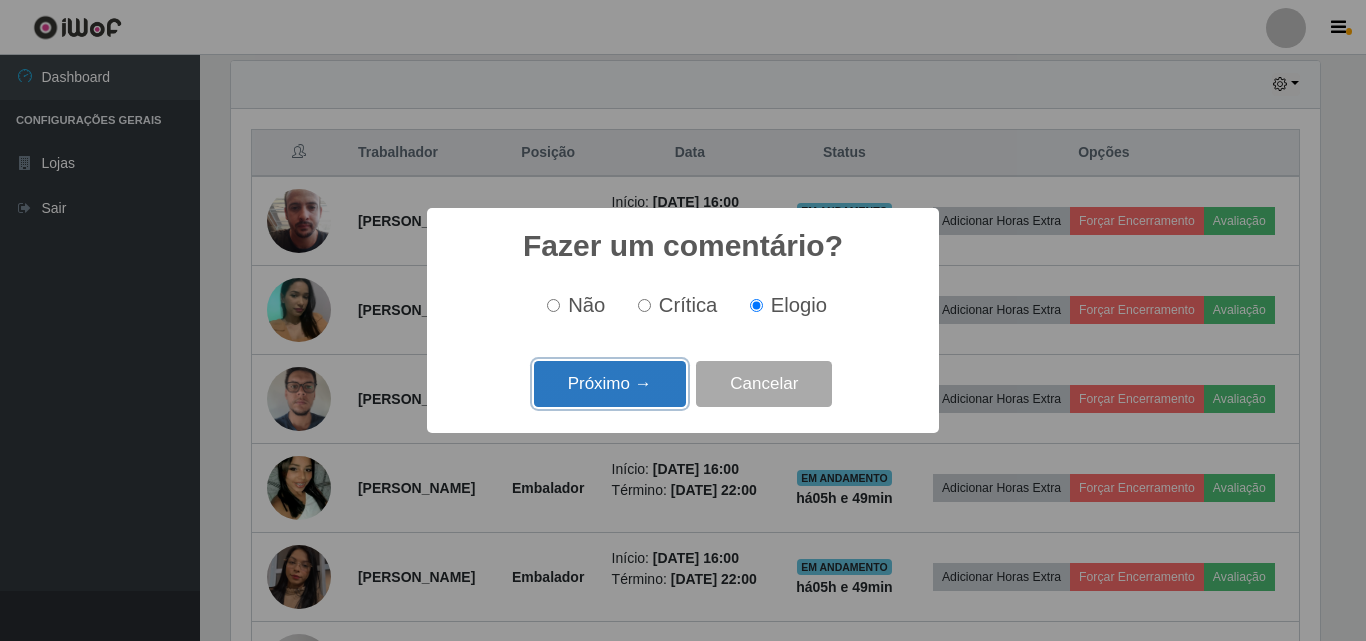 click on "Próximo →" at bounding box center (610, 384) 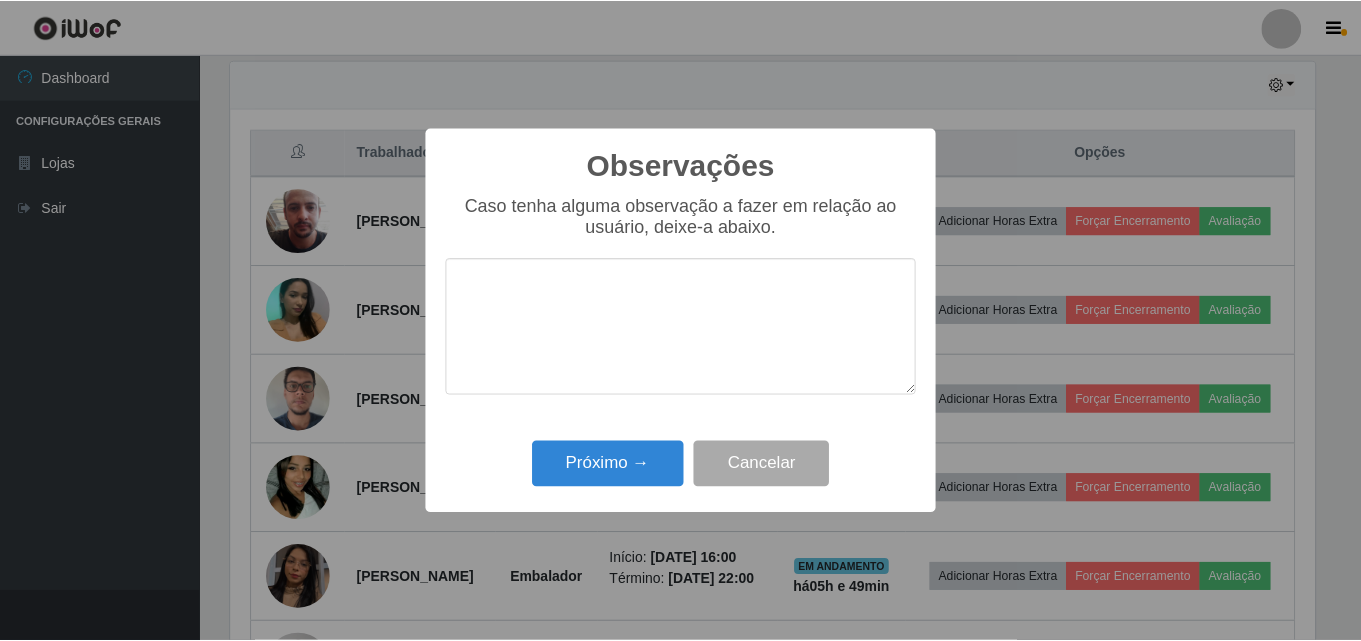 scroll, scrollTop: 999585, scrollLeft: 998911, axis: both 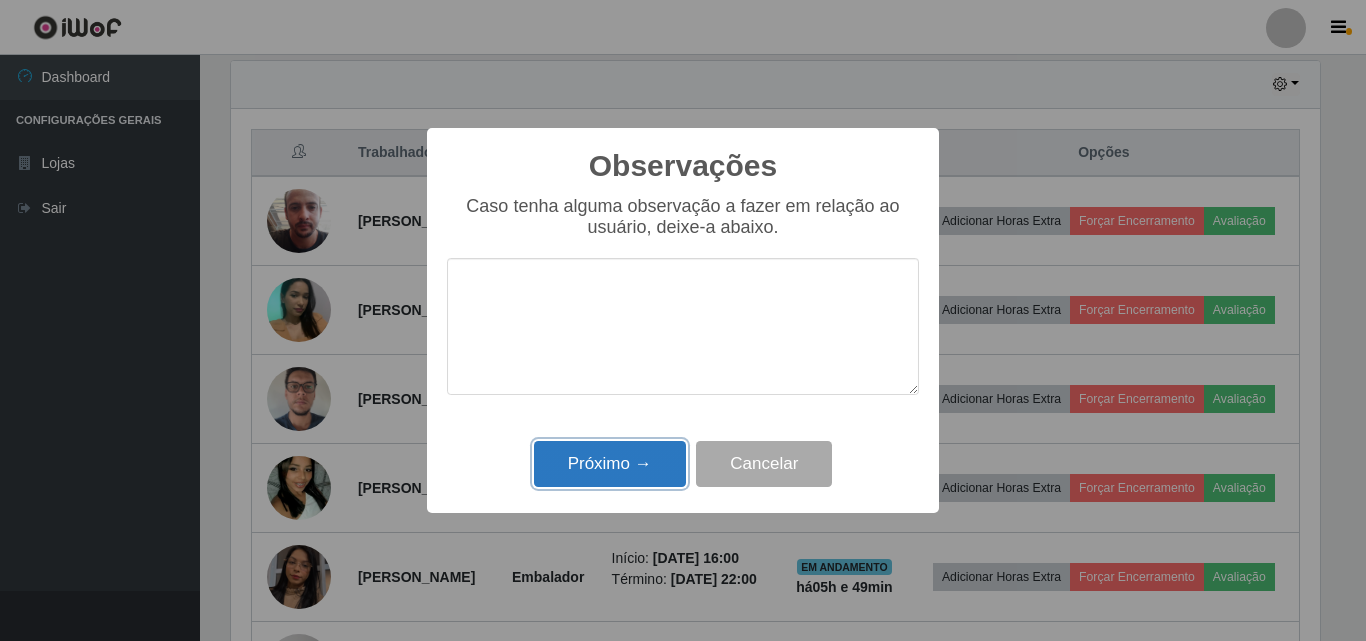 click on "Próximo →" at bounding box center [610, 464] 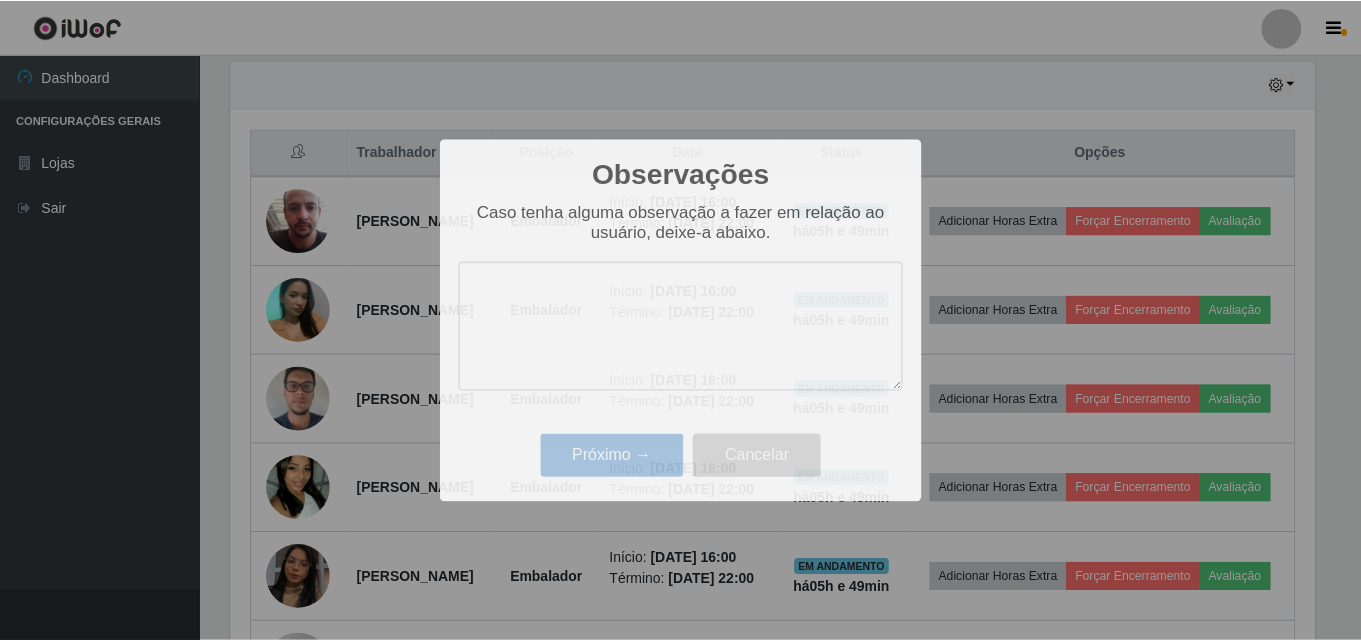 scroll, scrollTop: 999585, scrollLeft: 998901, axis: both 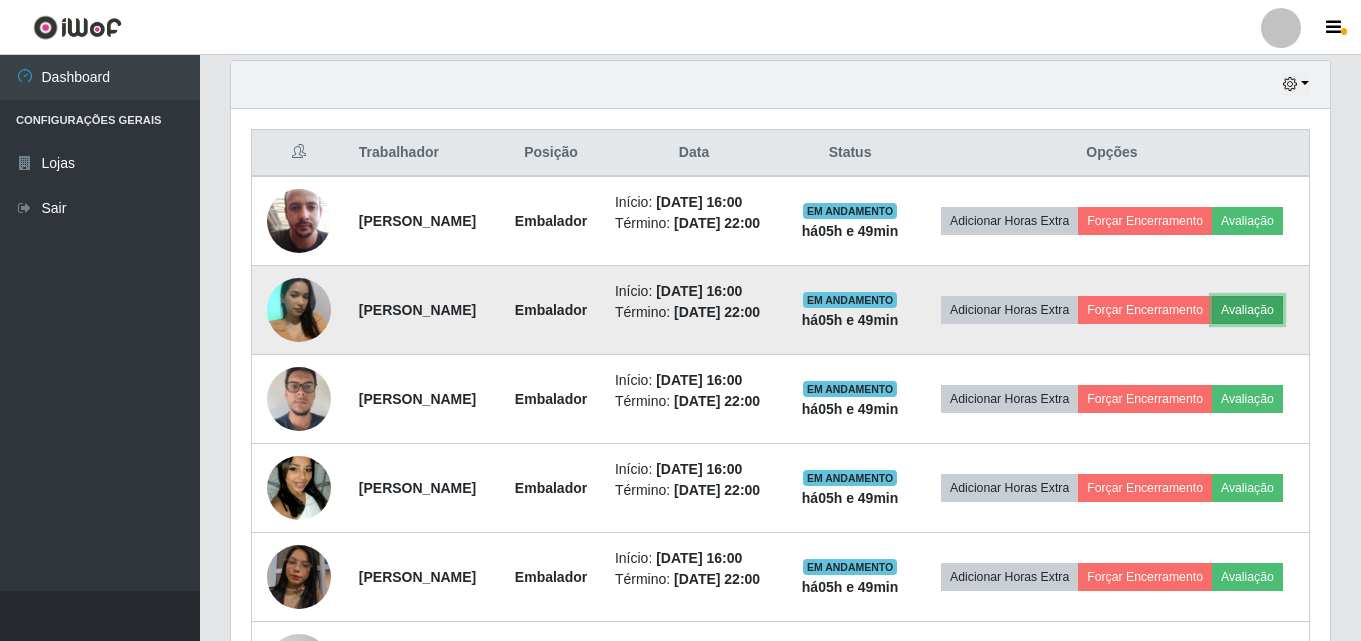click on "Avaliação" at bounding box center [1247, 310] 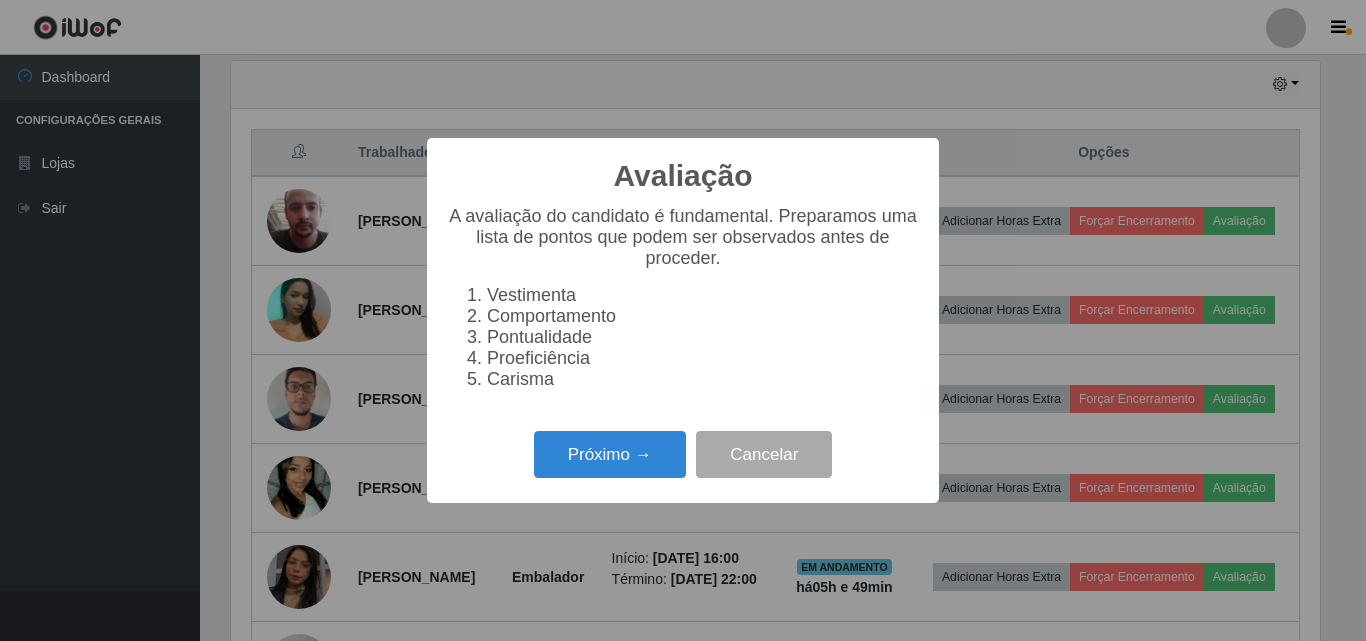 scroll, scrollTop: 999585, scrollLeft: 998911, axis: both 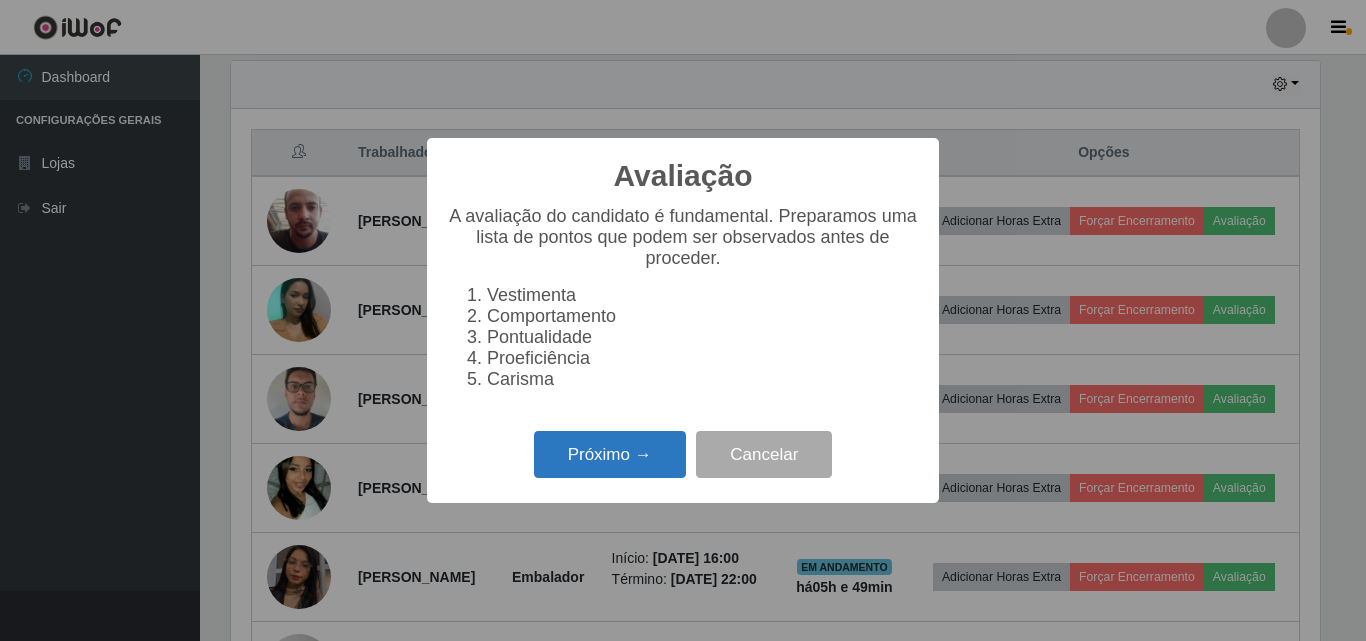 click on "Próximo →" at bounding box center [610, 454] 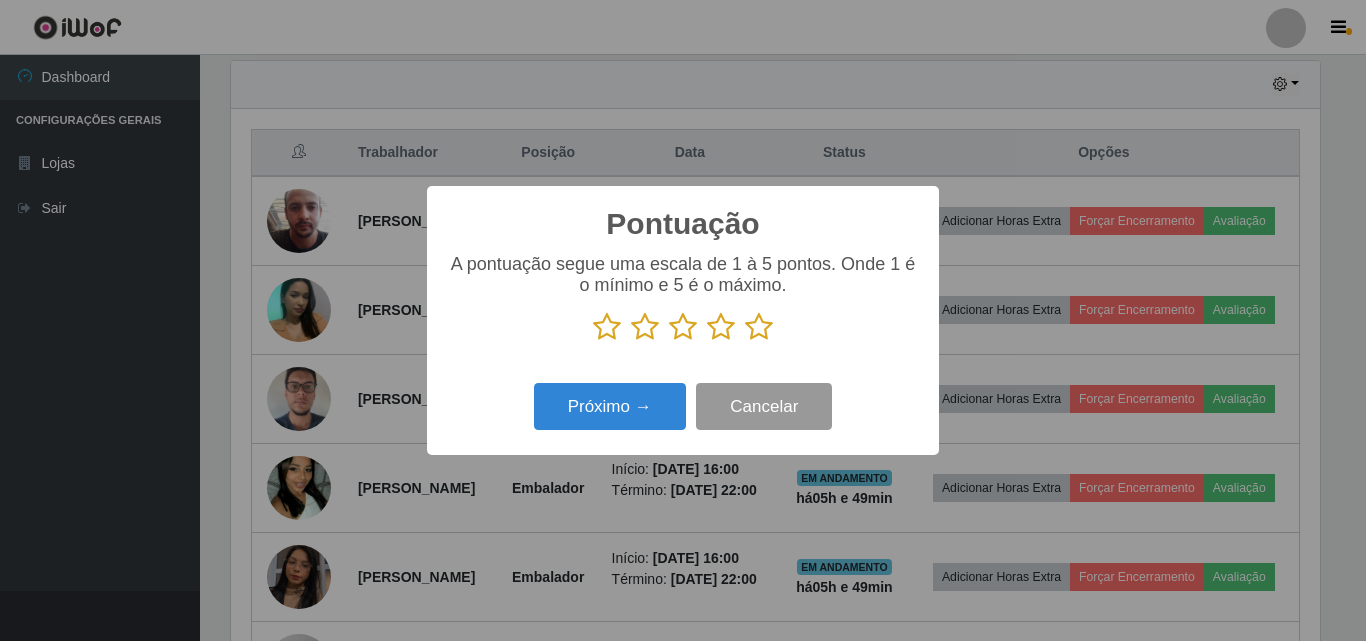 scroll, scrollTop: 999585, scrollLeft: 998911, axis: both 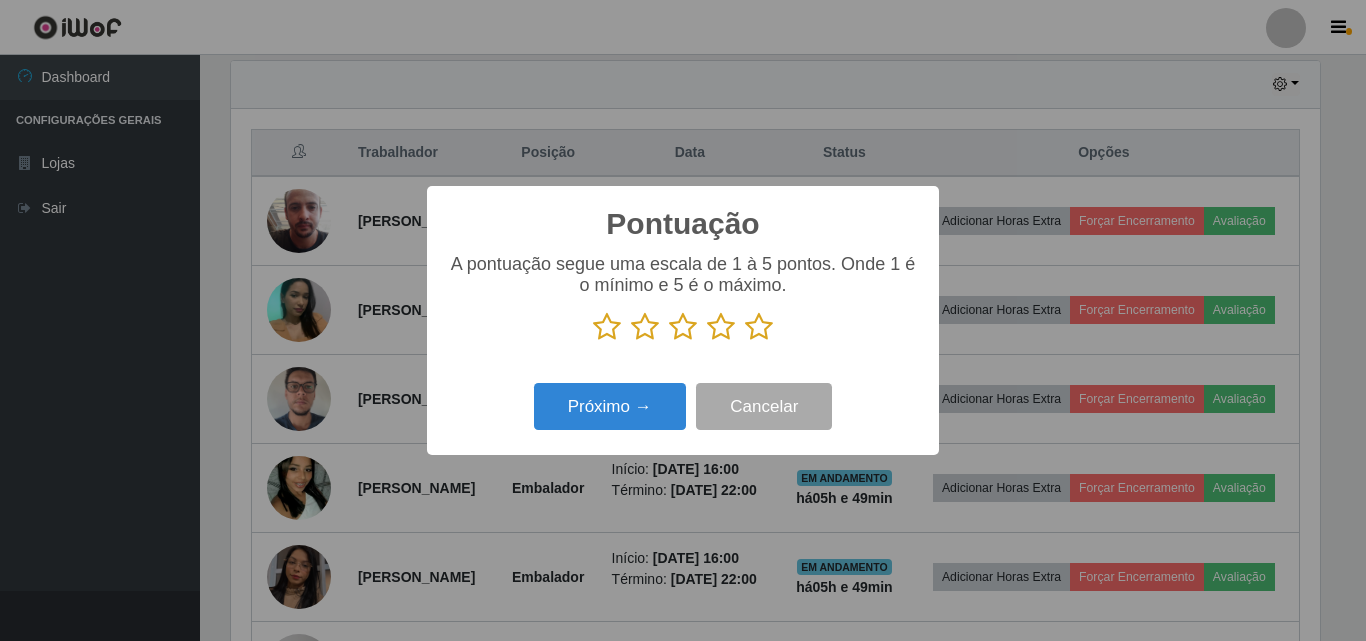 click at bounding box center (759, 327) 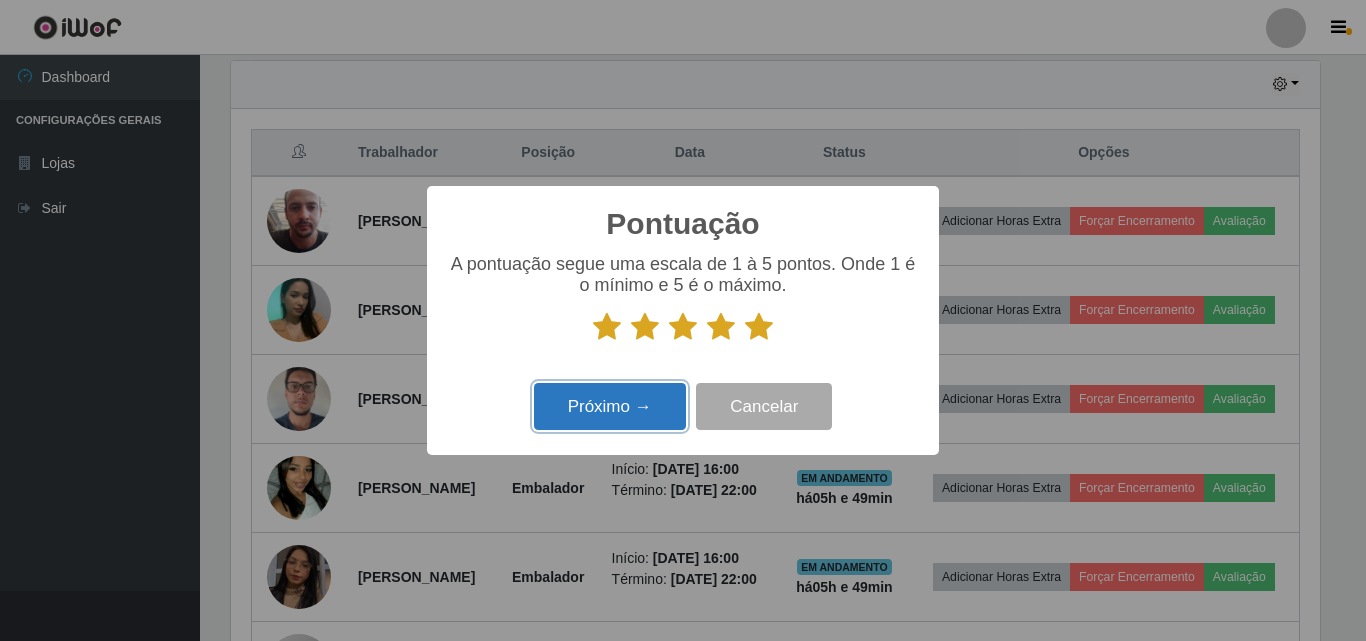 click on "Próximo →" at bounding box center [610, 406] 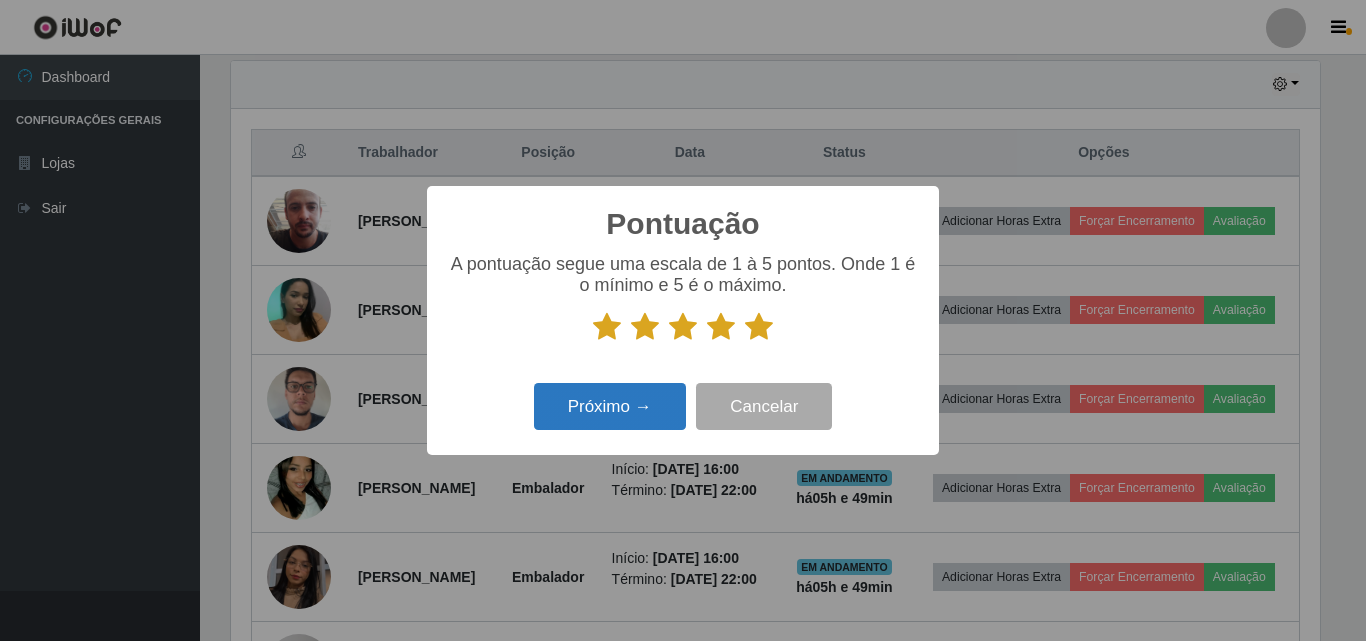 scroll, scrollTop: 999585, scrollLeft: 998911, axis: both 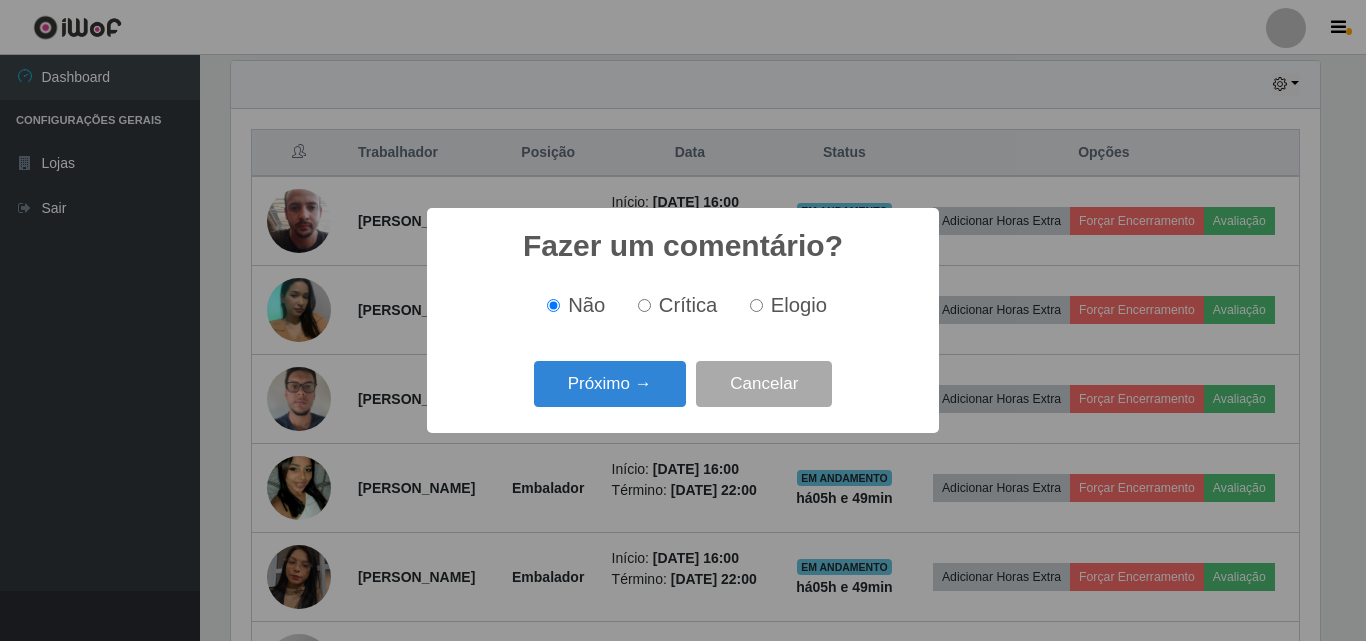 click on "Elogio" at bounding box center [799, 305] 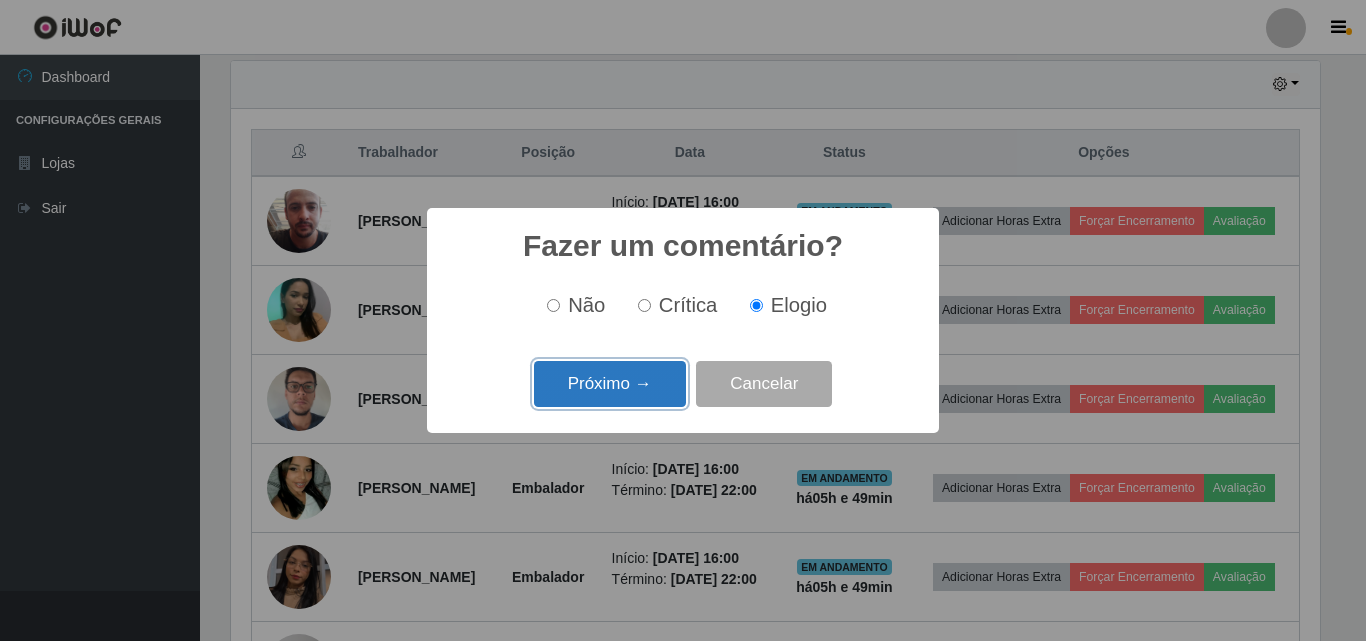 click on "Próximo →" at bounding box center (610, 384) 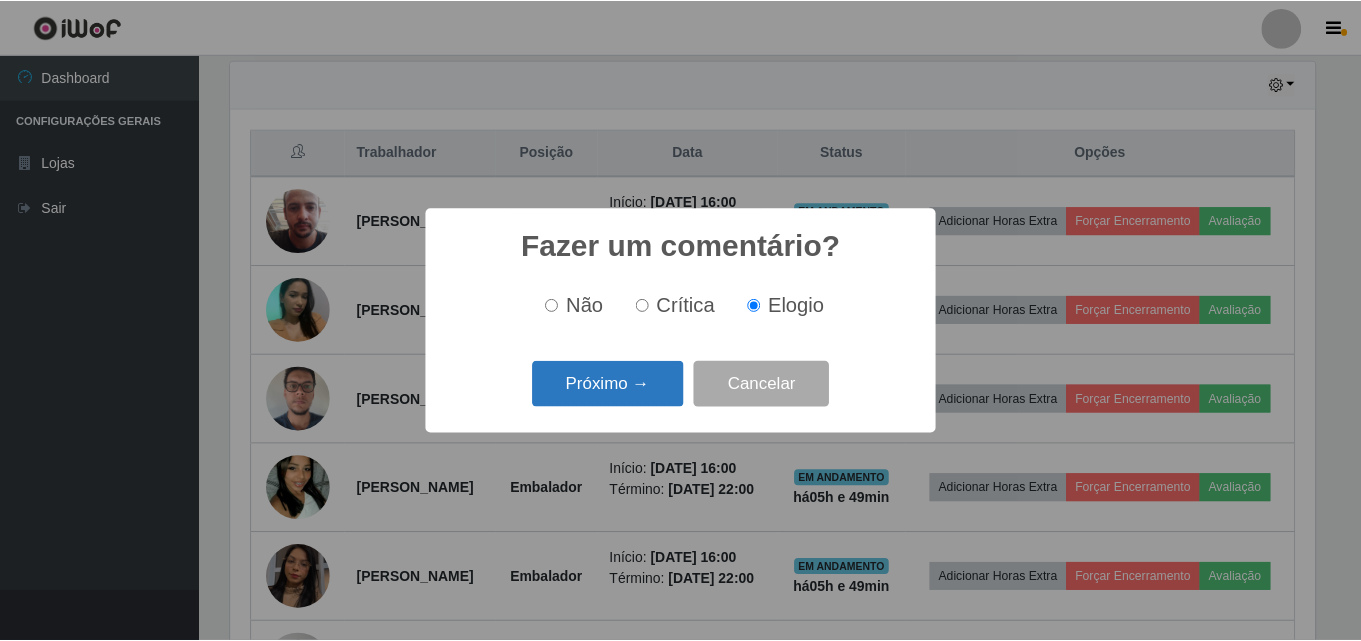 scroll, scrollTop: 999585, scrollLeft: 998911, axis: both 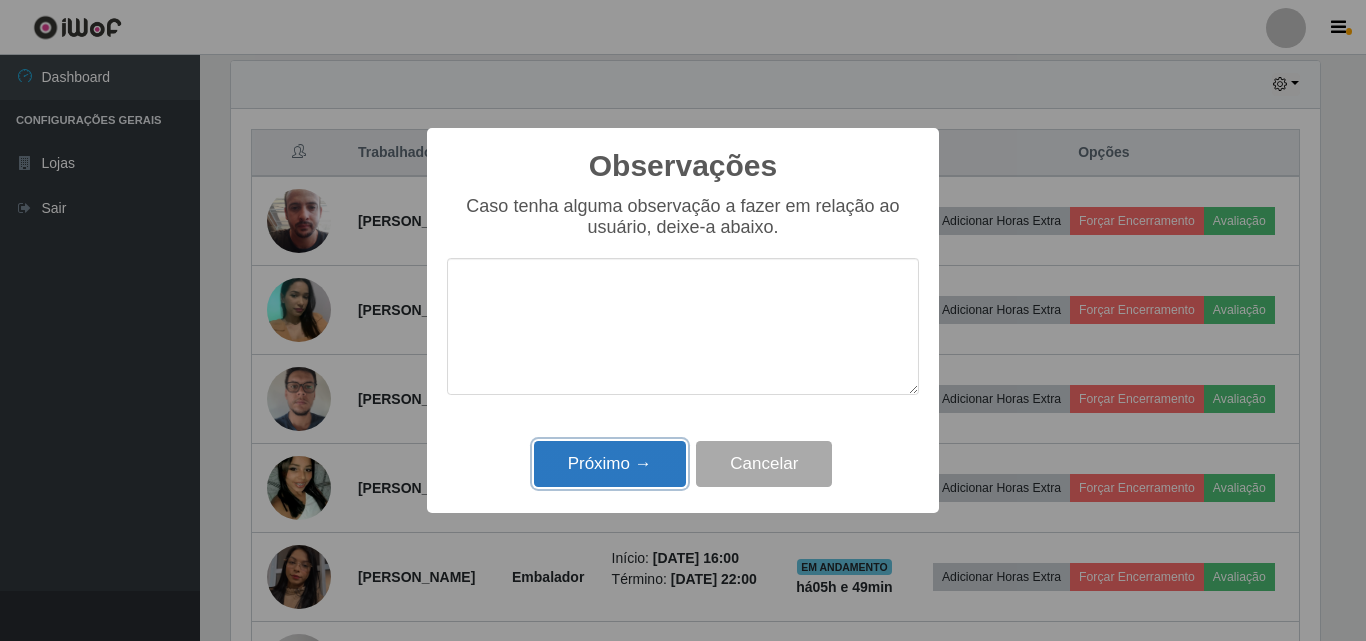 click on "Próximo →" at bounding box center (610, 464) 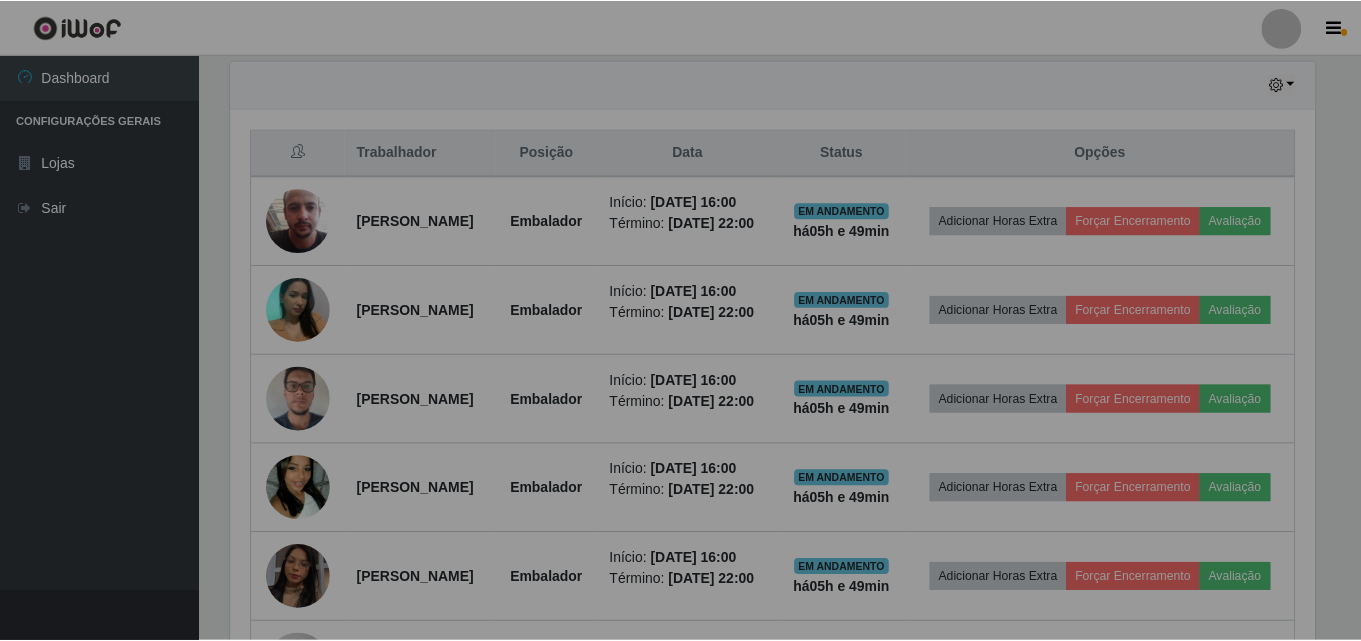 scroll, scrollTop: 999585, scrollLeft: 998901, axis: both 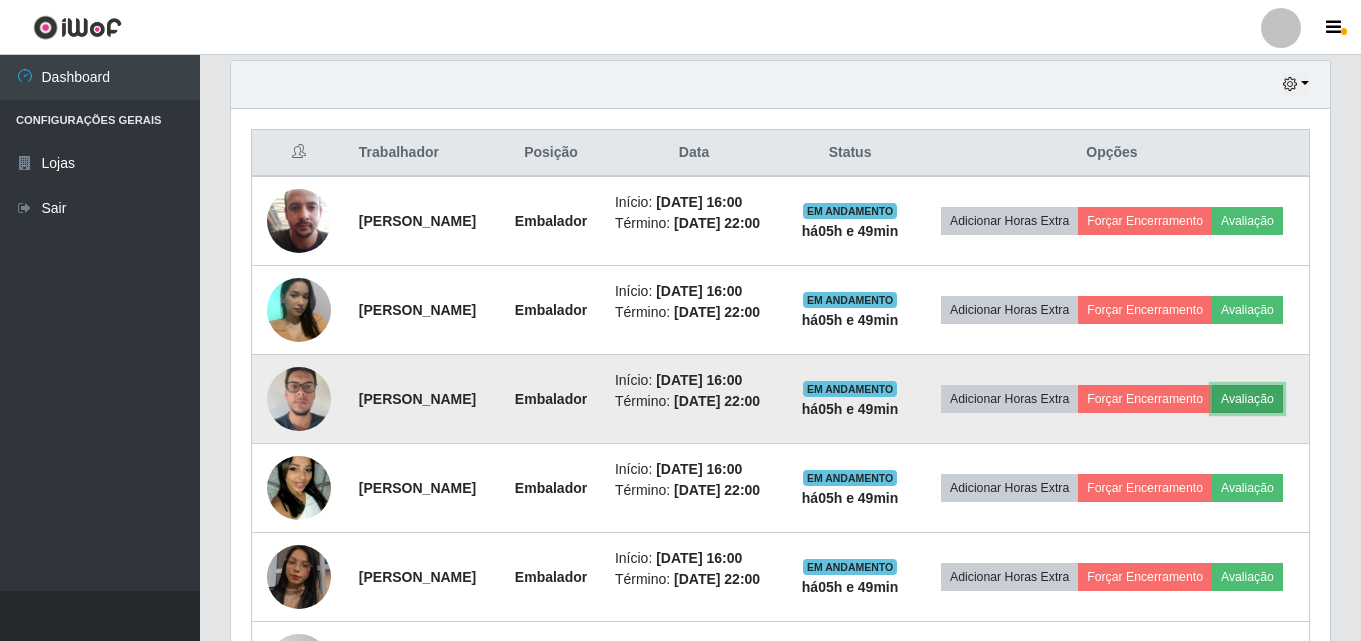 click on "Avaliação" at bounding box center [1247, 399] 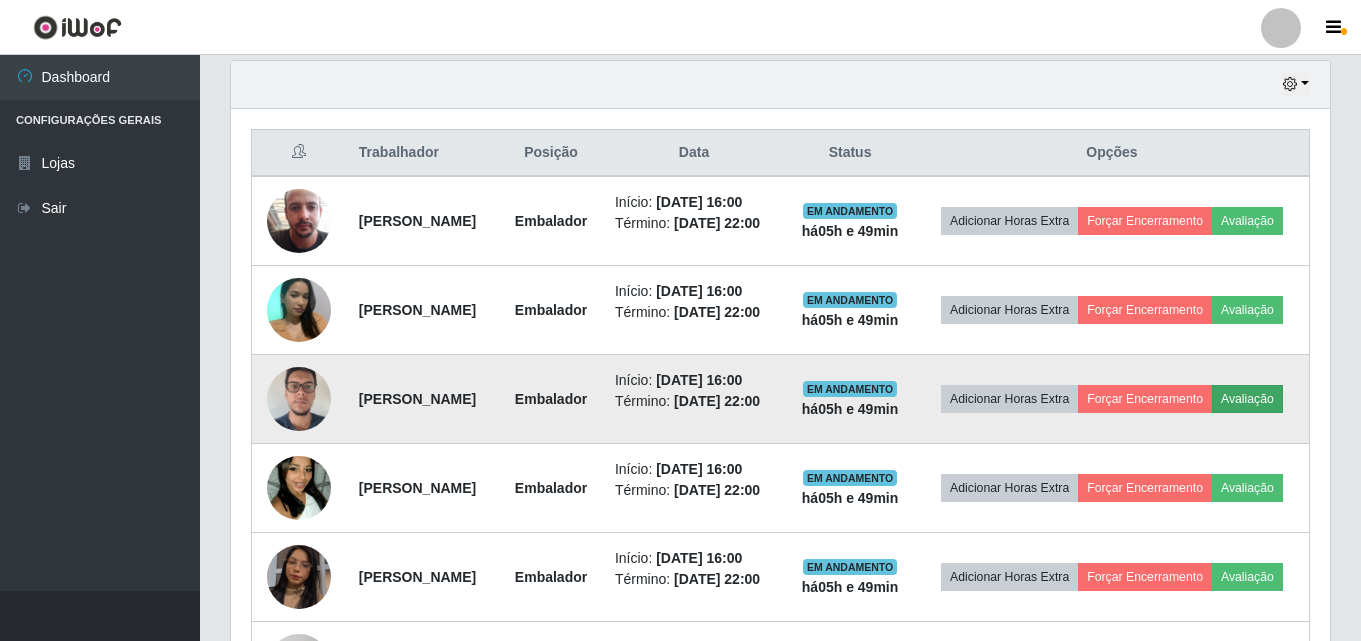 scroll, scrollTop: 999585, scrollLeft: 998911, axis: both 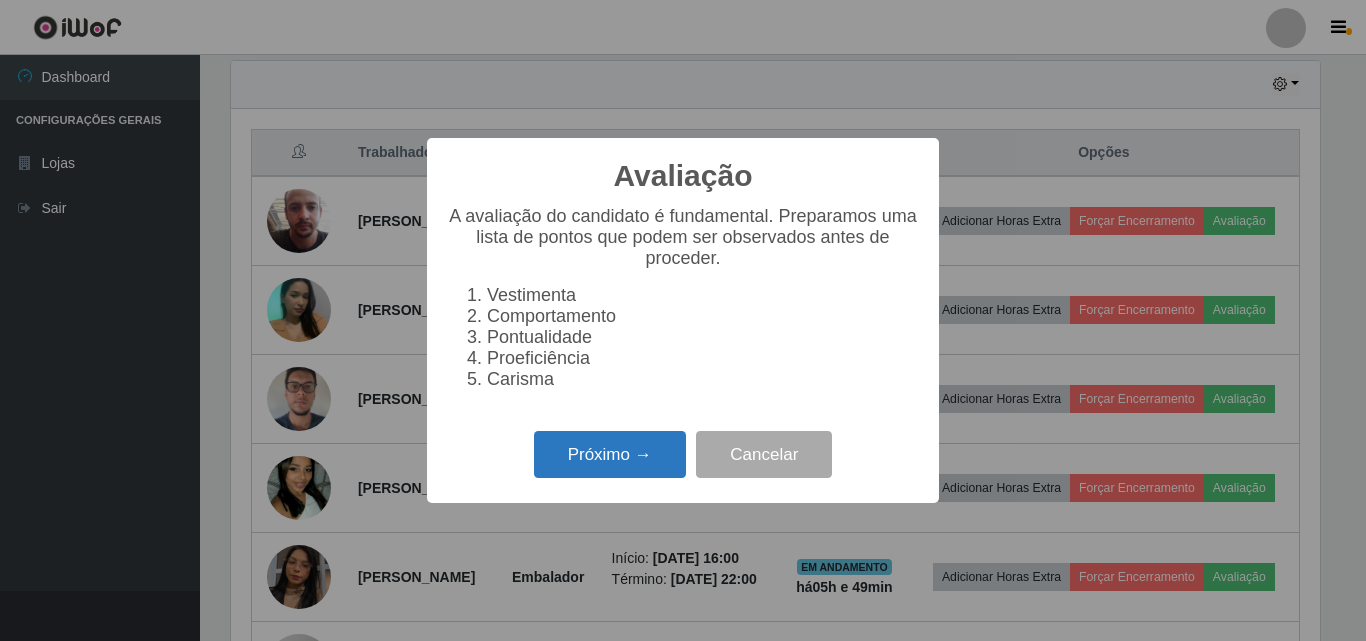 click on "Próximo →" at bounding box center [610, 454] 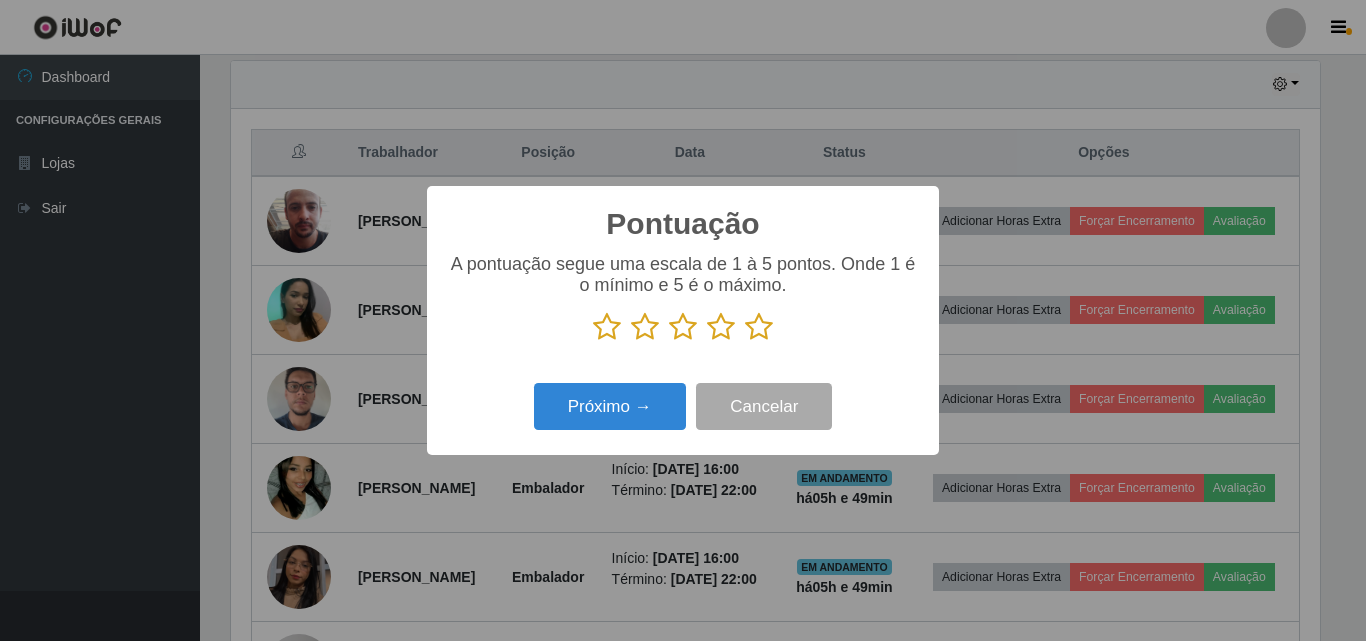 scroll, scrollTop: 999585, scrollLeft: 998911, axis: both 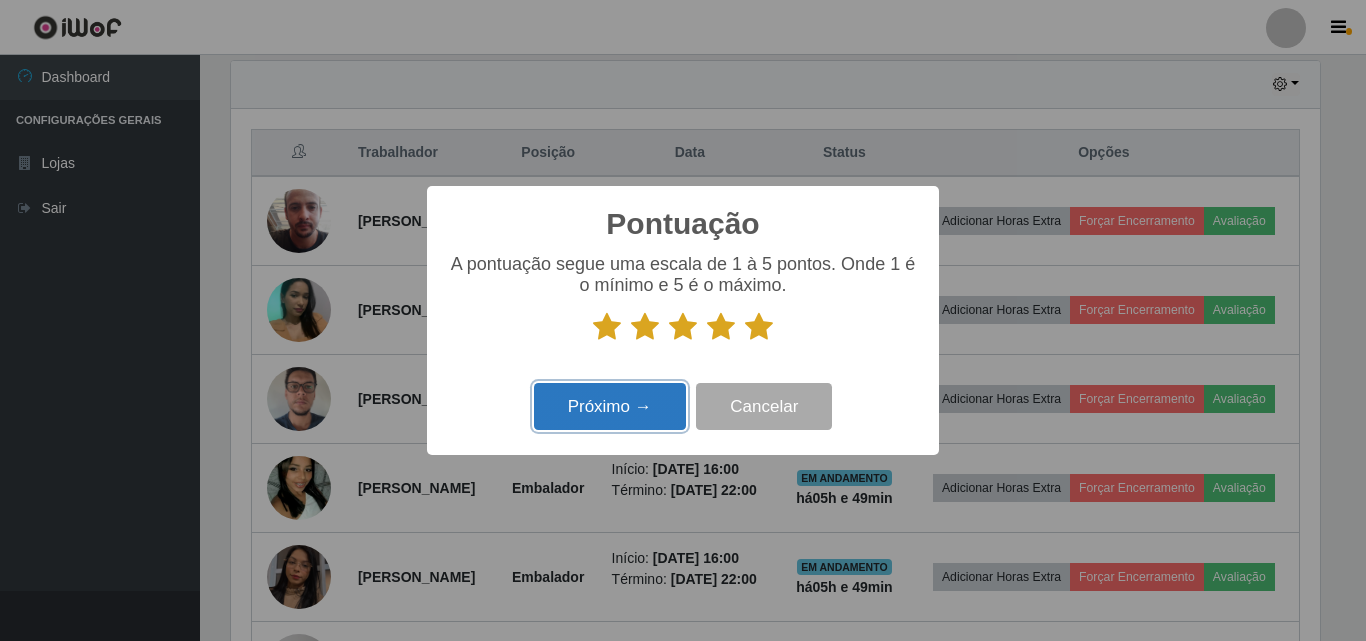 click on "Próximo →" at bounding box center [610, 406] 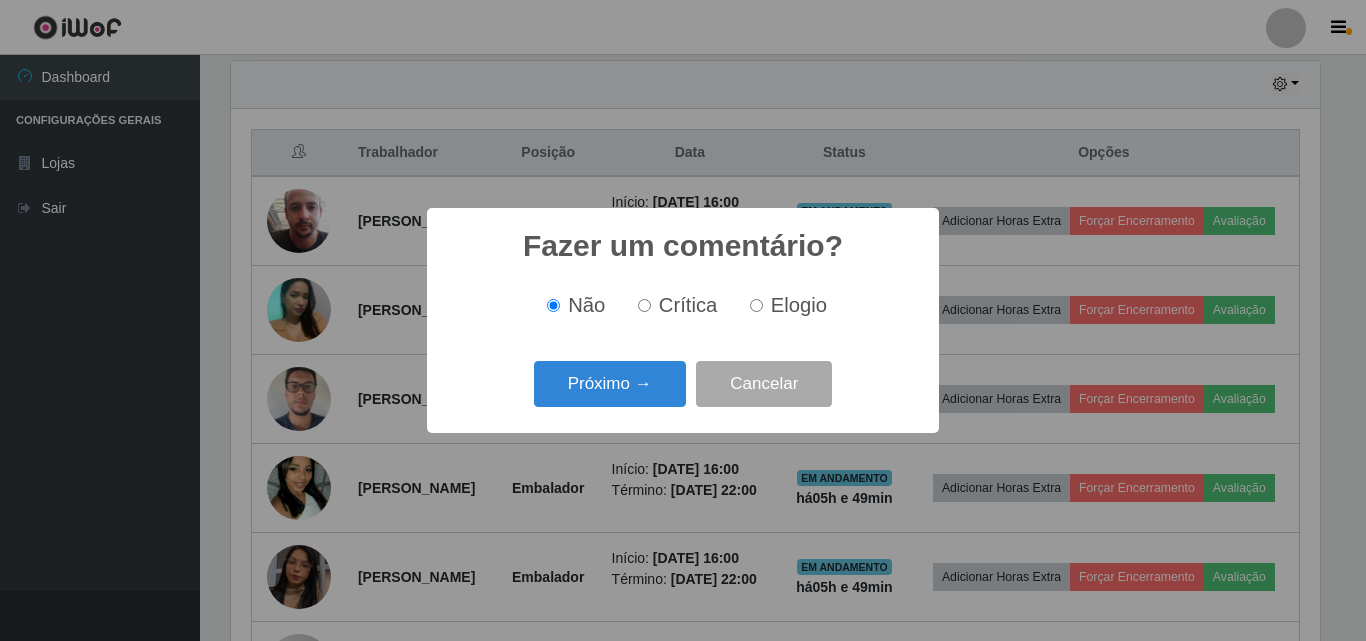scroll, scrollTop: 999585, scrollLeft: 998911, axis: both 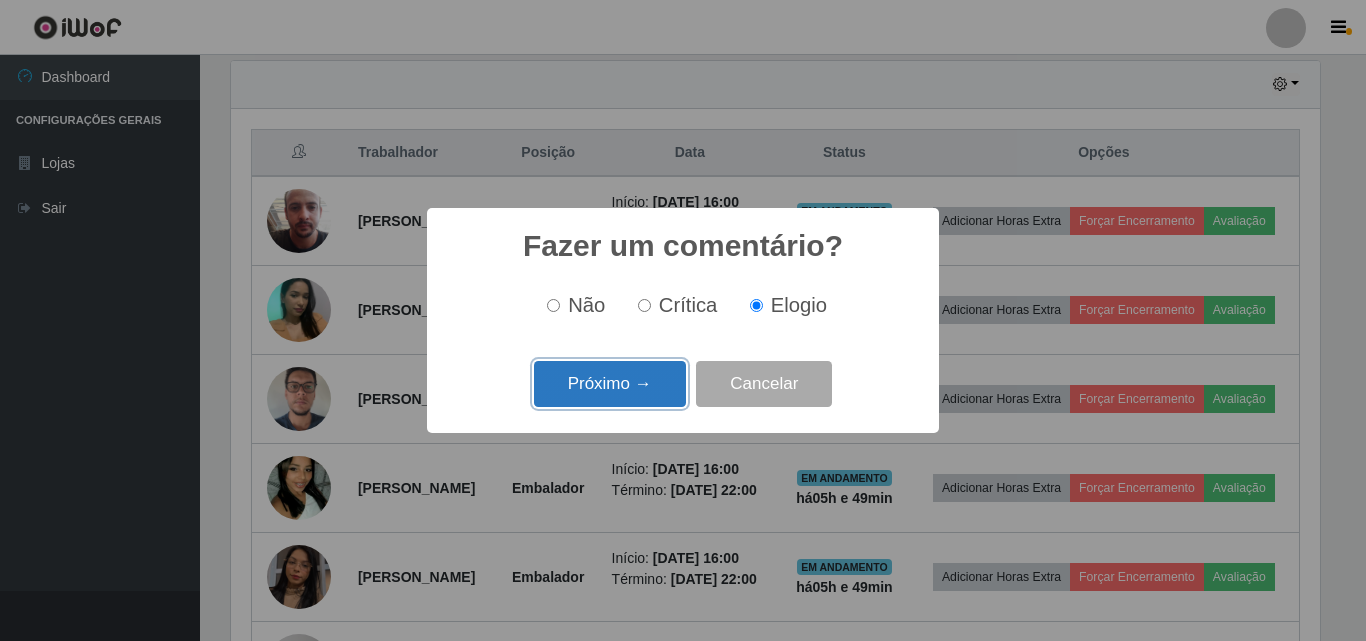 click on "Próximo →" at bounding box center (610, 384) 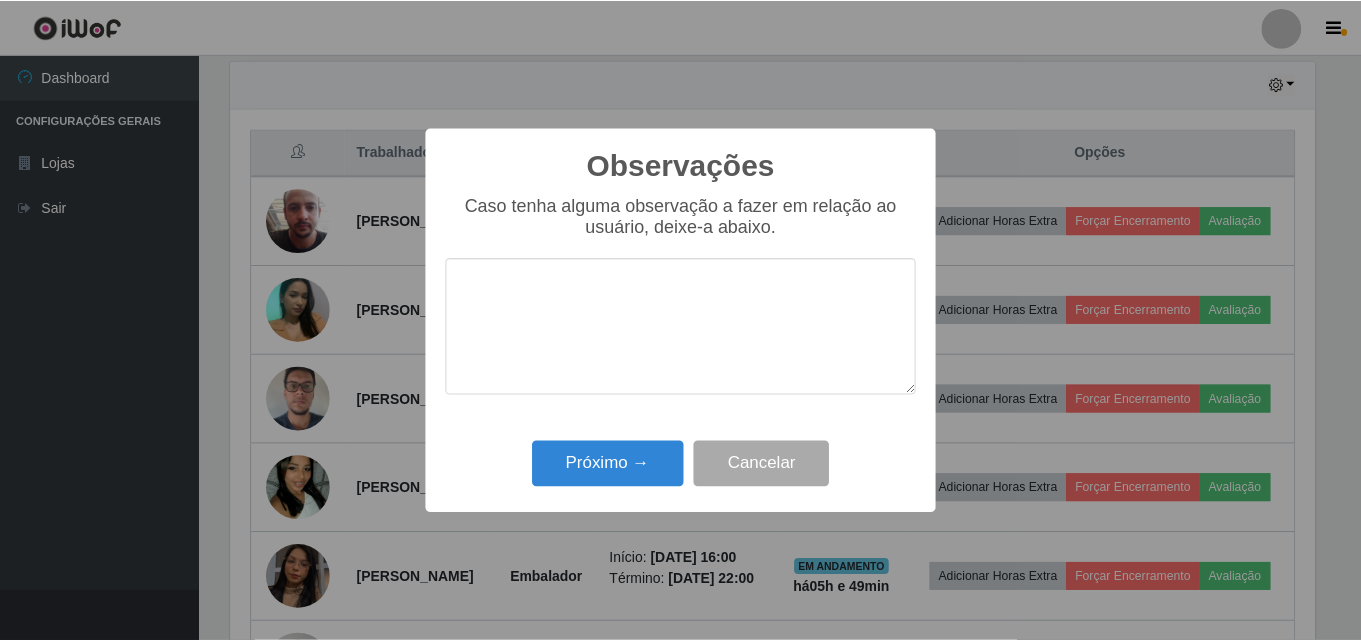 scroll, scrollTop: 999585, scrollLeft: 998911, axis: both 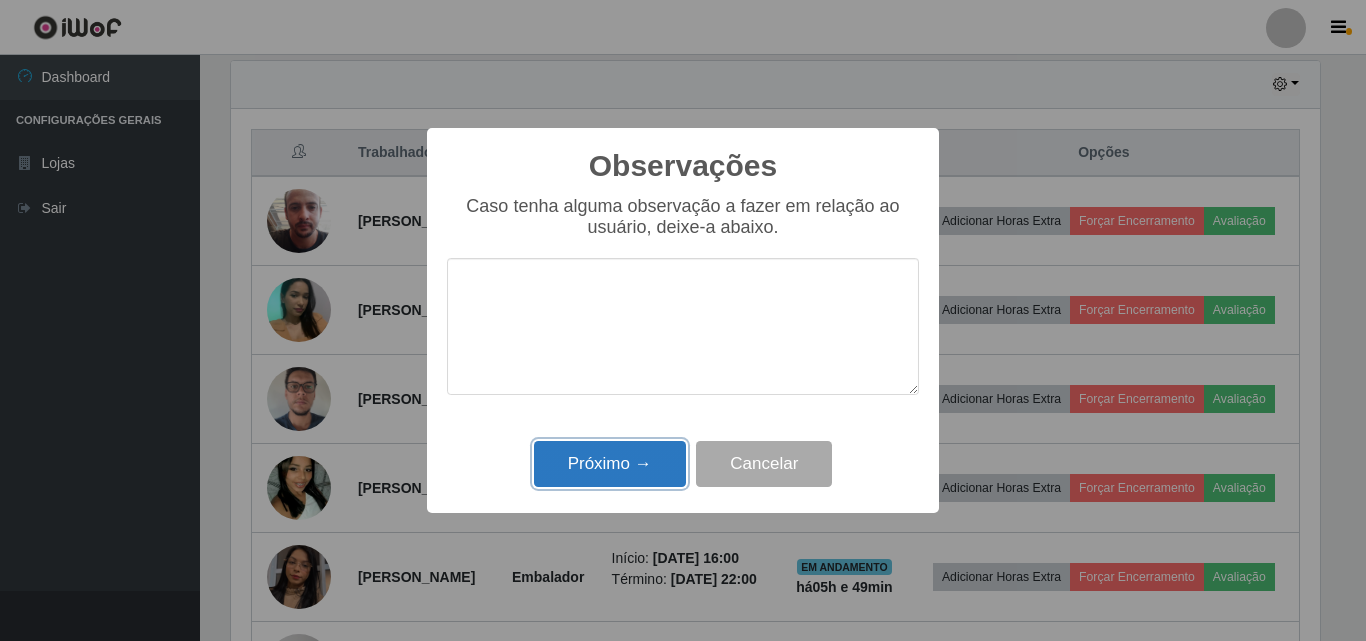 click on "Próximo →" at bounding box center (610, 464) 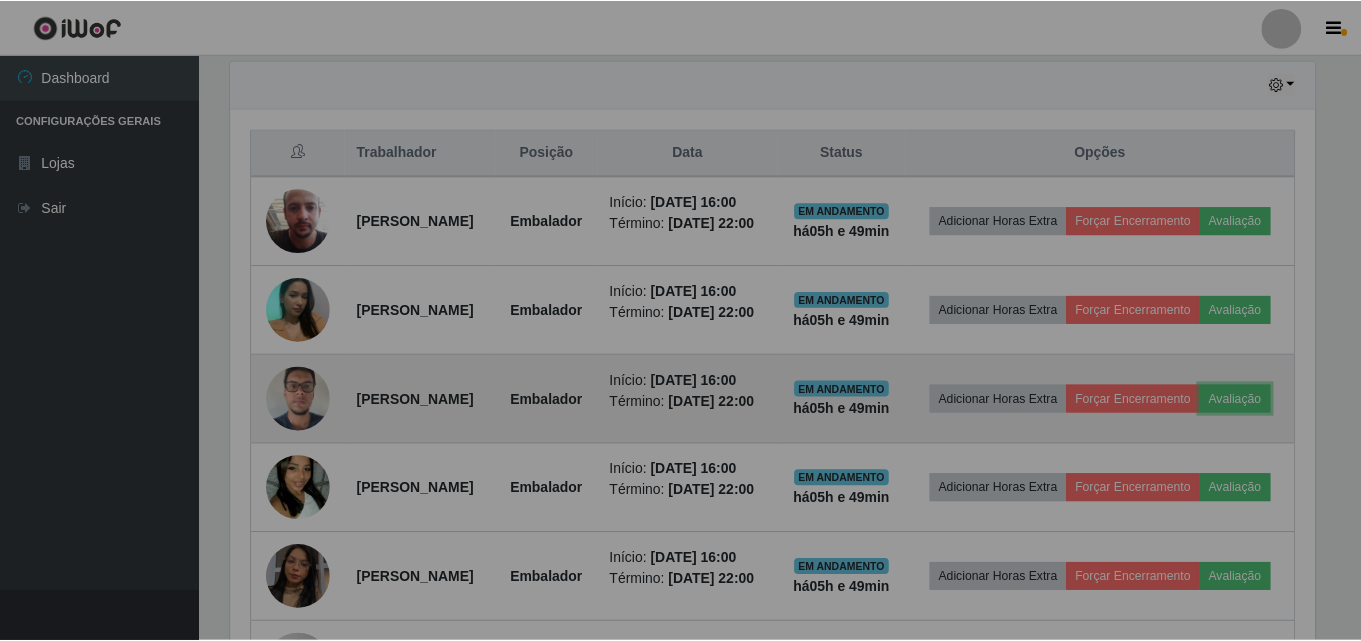 scroll, scrollTop: 999585, scrollLeft: 998901, axis: both 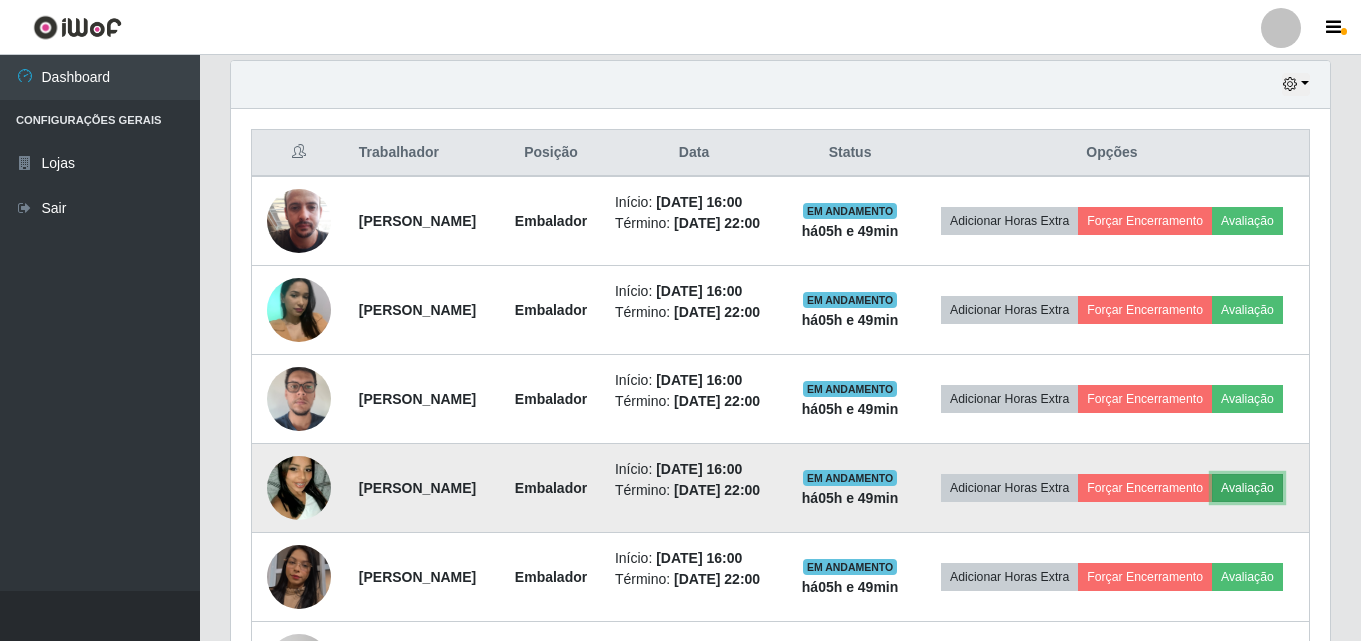 click on "Avaliação" at bounding box center (1247, 488) 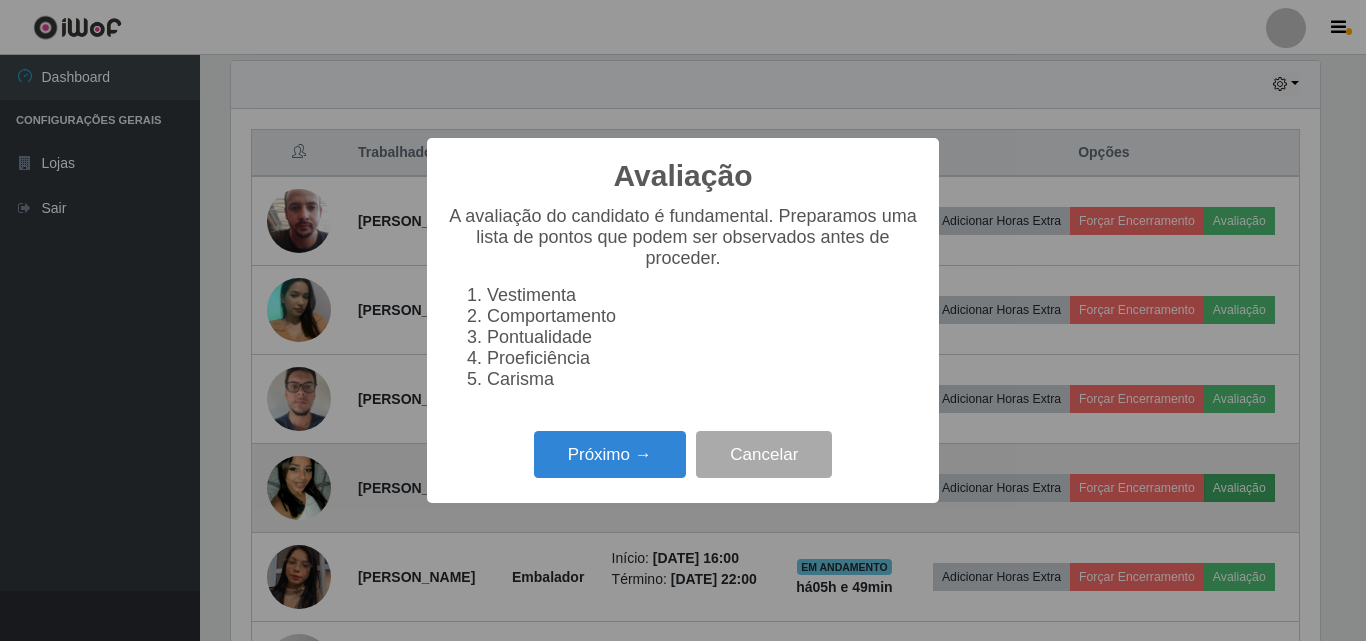 scroll, scrollTop: 999585, scrollLeft: 998911, axis: both 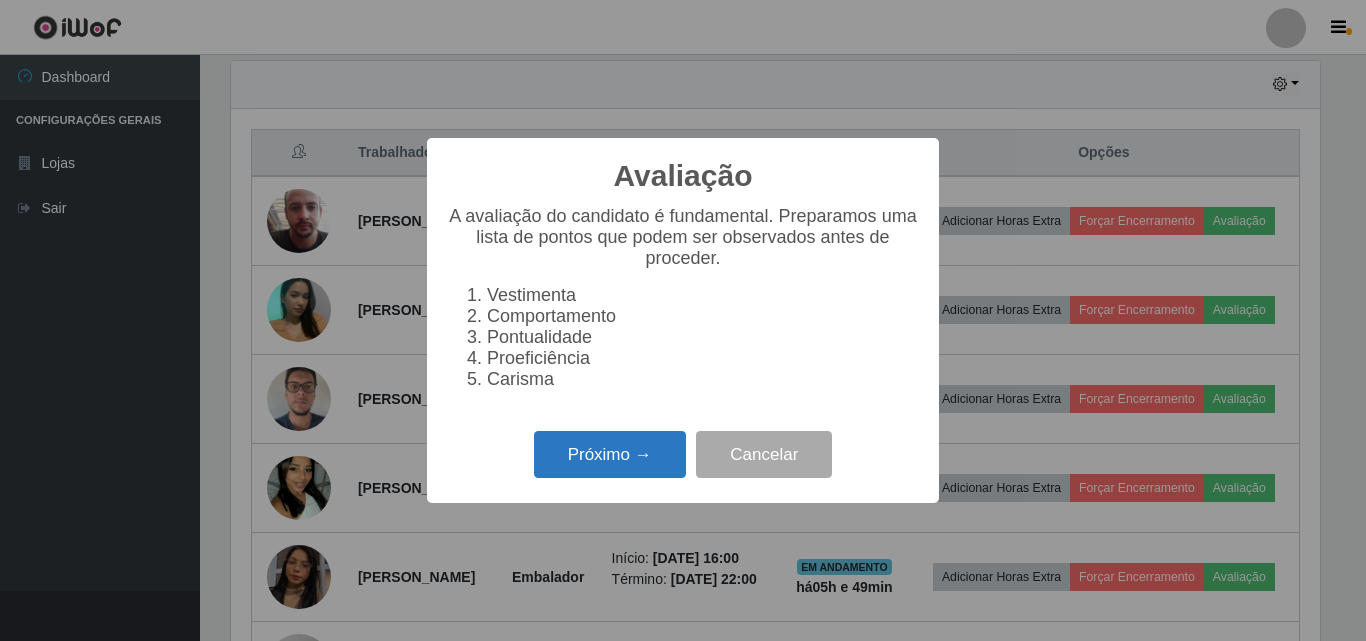 click on "Próximo →" at bounding box center (610, 454) 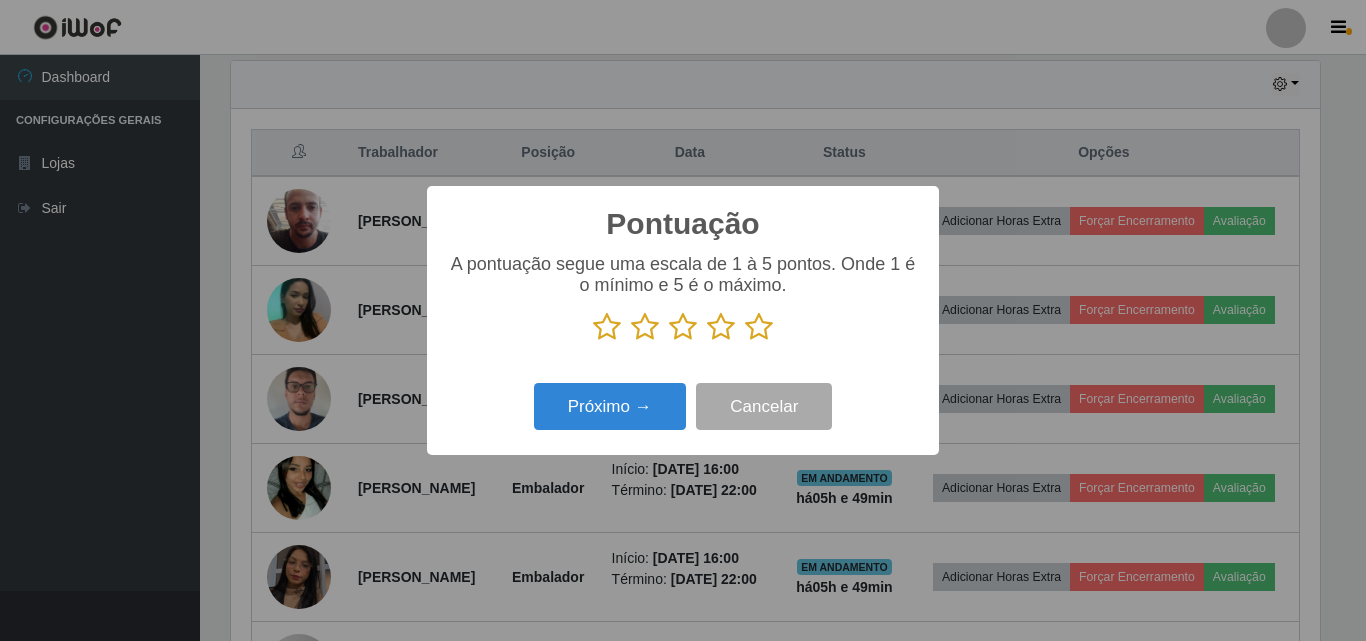click at bounding box center (759, 327) 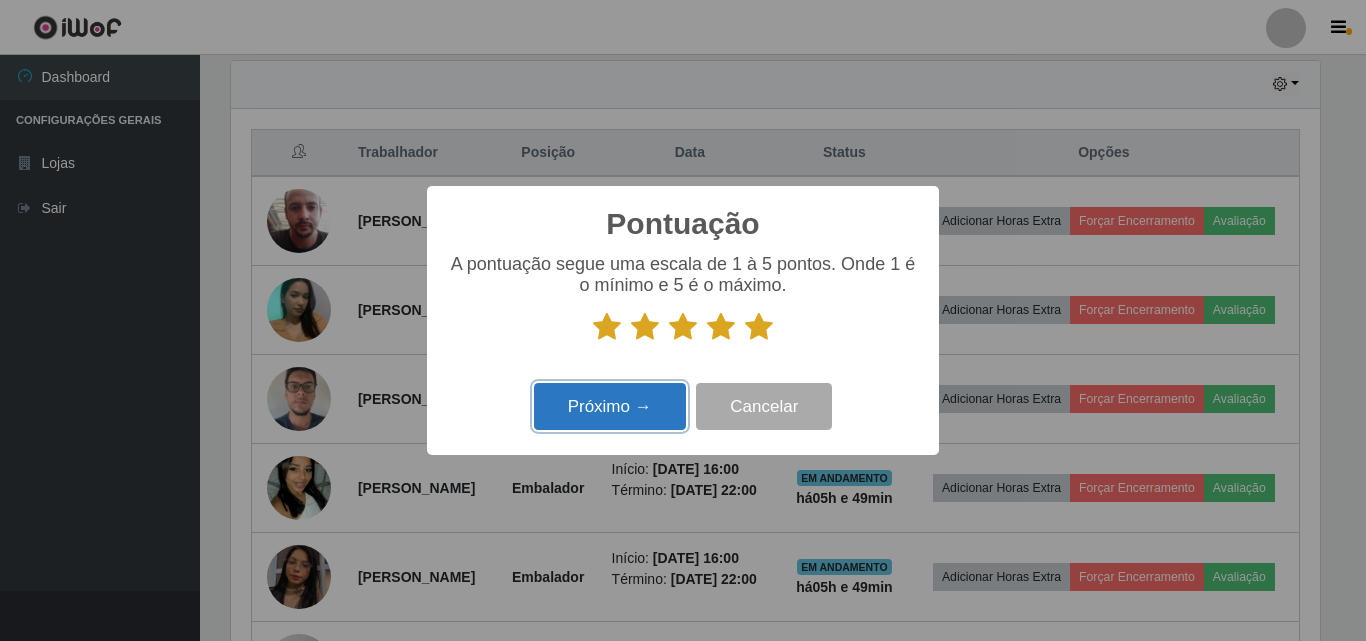 click on "Próximo →" at bounding box center [610, 406] 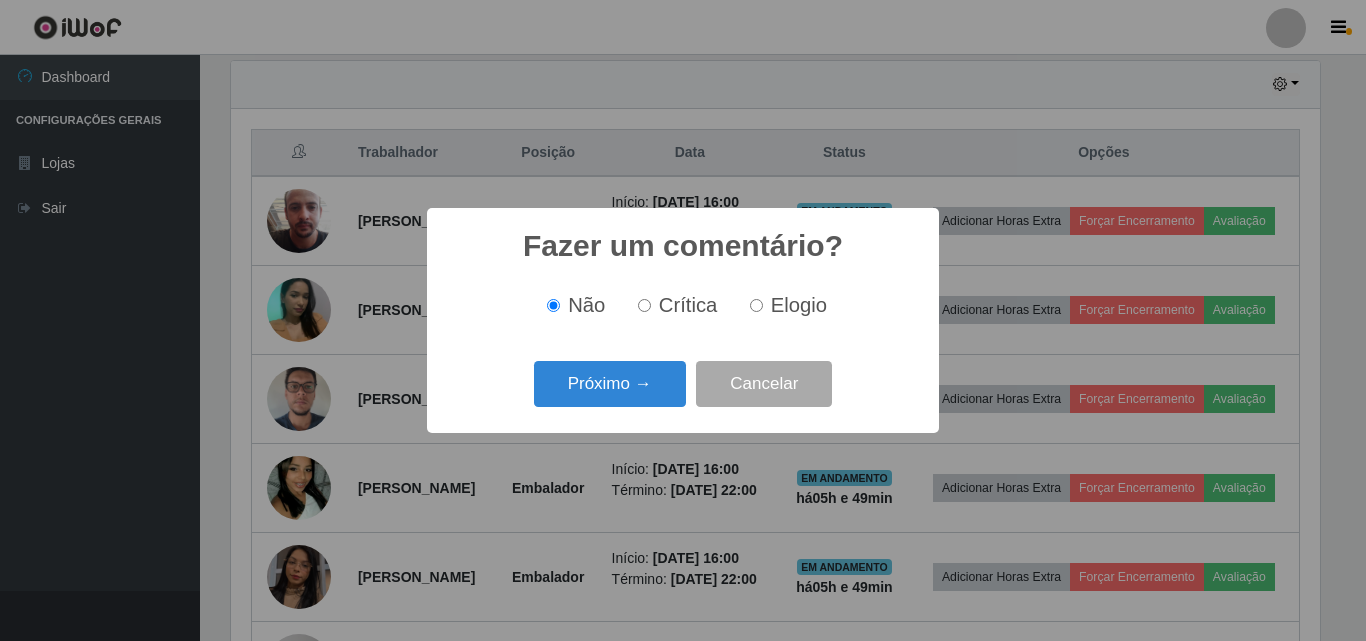 scroll, scrollTop: 999585, scrollLeft: 998911, axis: both 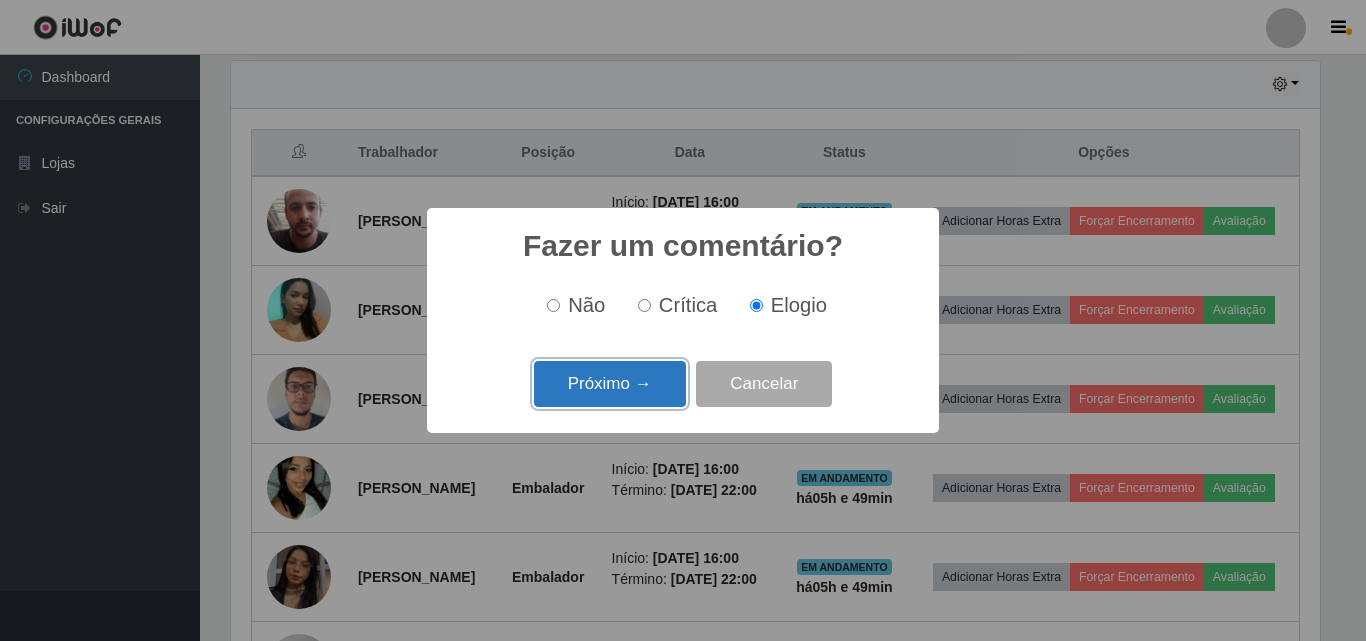 click on "Próximo →" at bounding box center (610, 384) 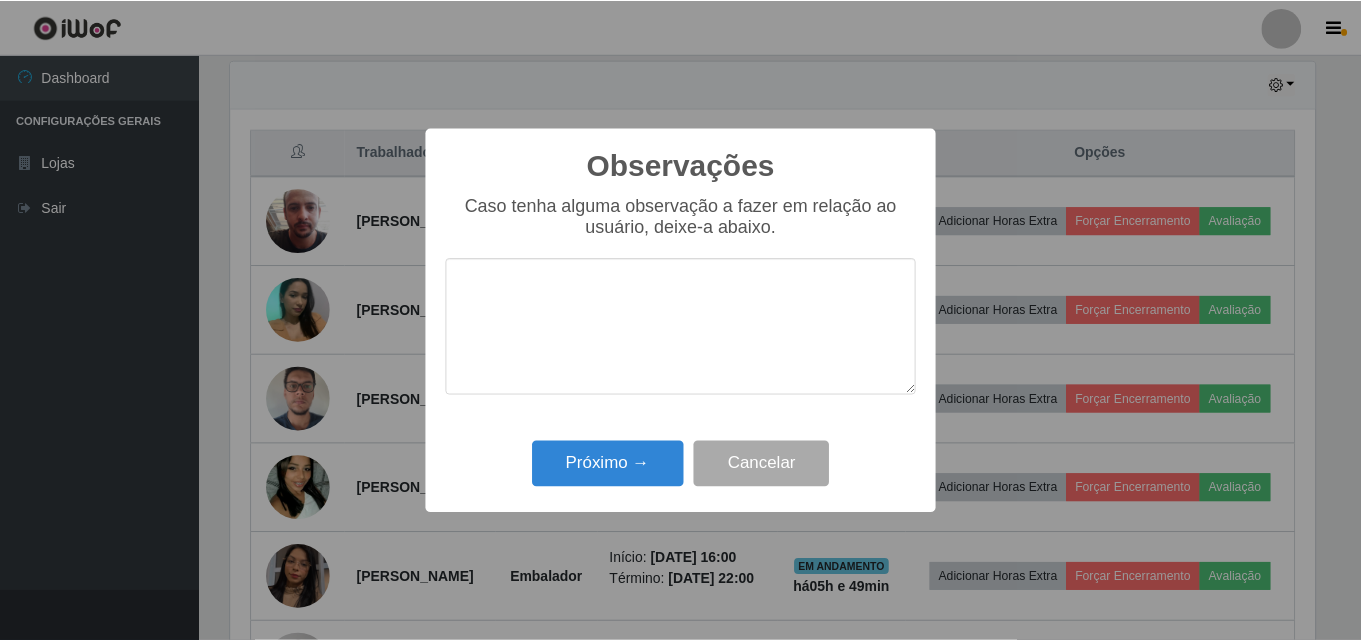 scroll, scrollTop: 999585, scrollLeft: 998911, axis: both 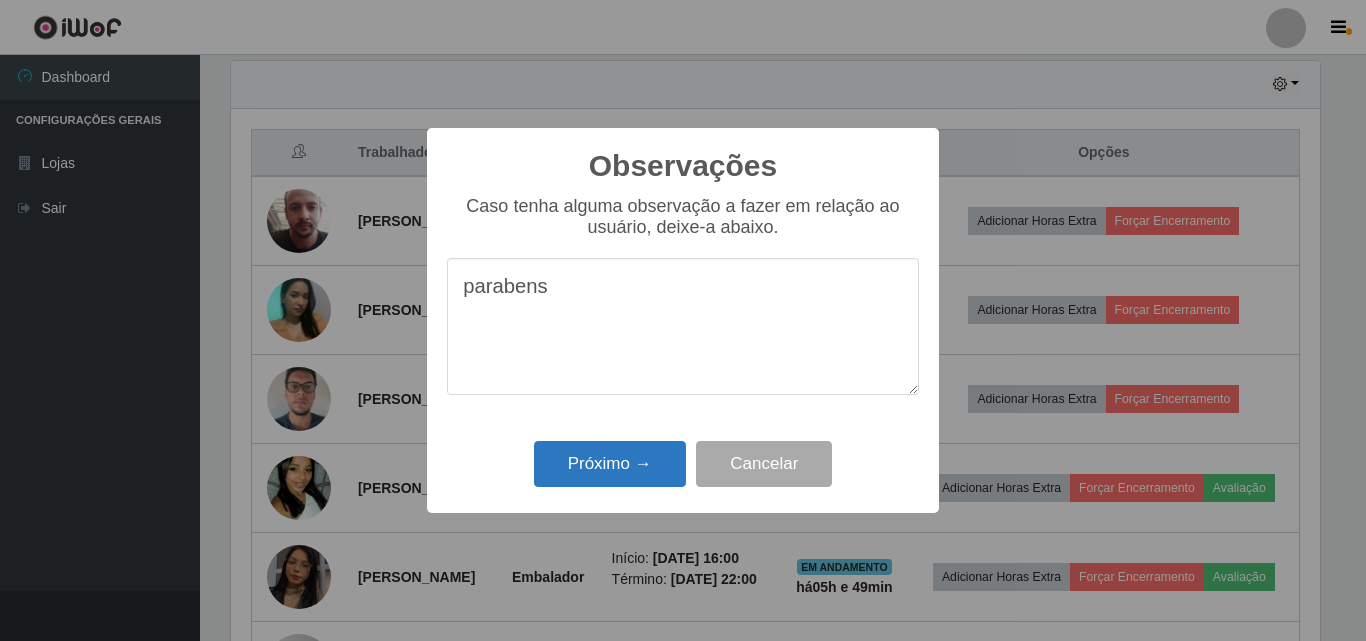 type on "parabens" 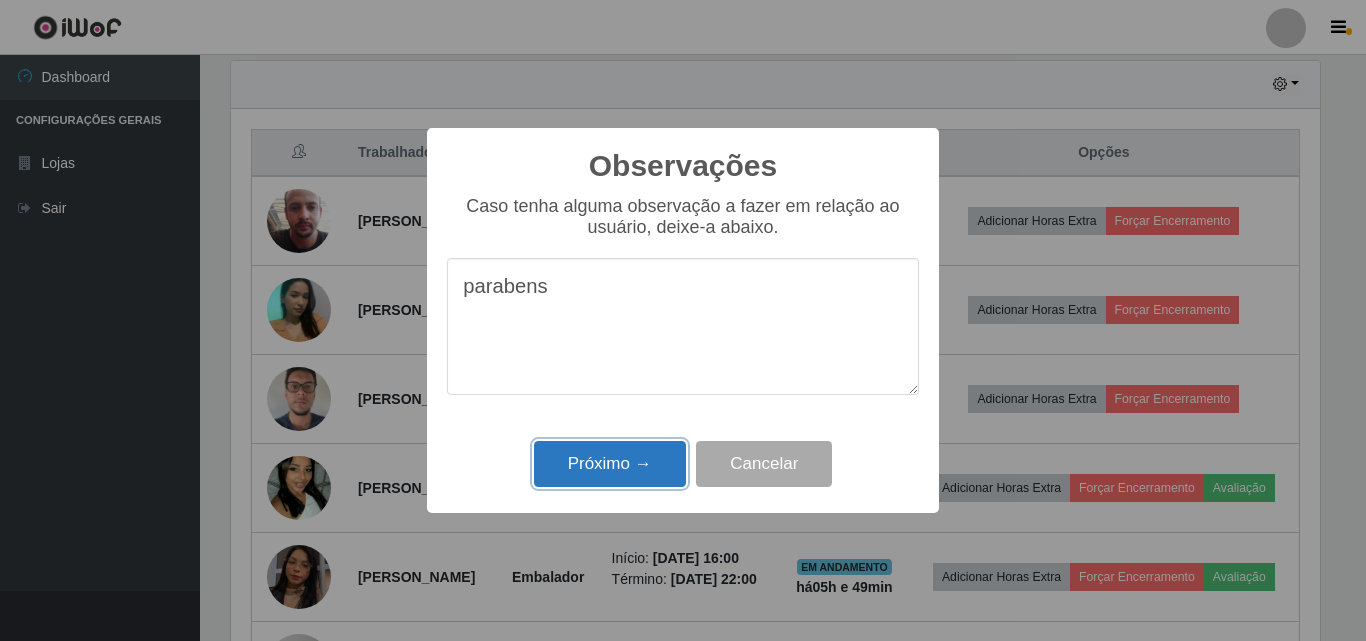 click on "Próximo →" at bounding box center (610, 464) 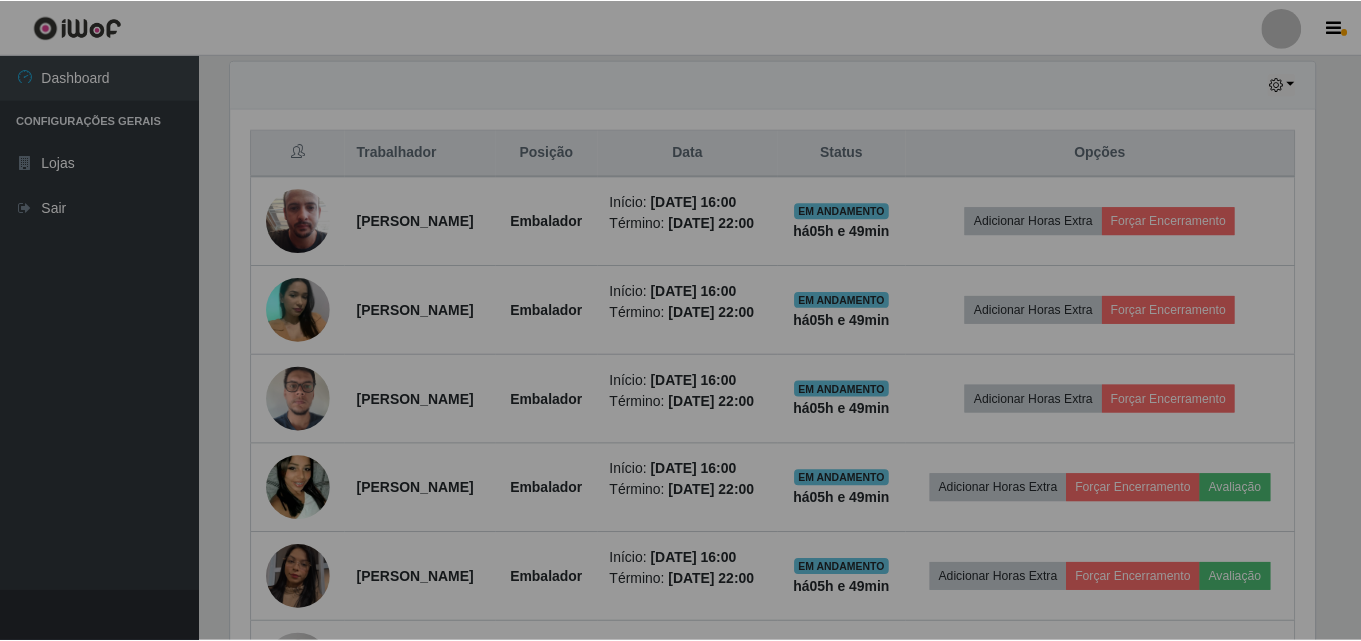scroll, scrollTop: 999585, scrollLeft: 998901, axis: both 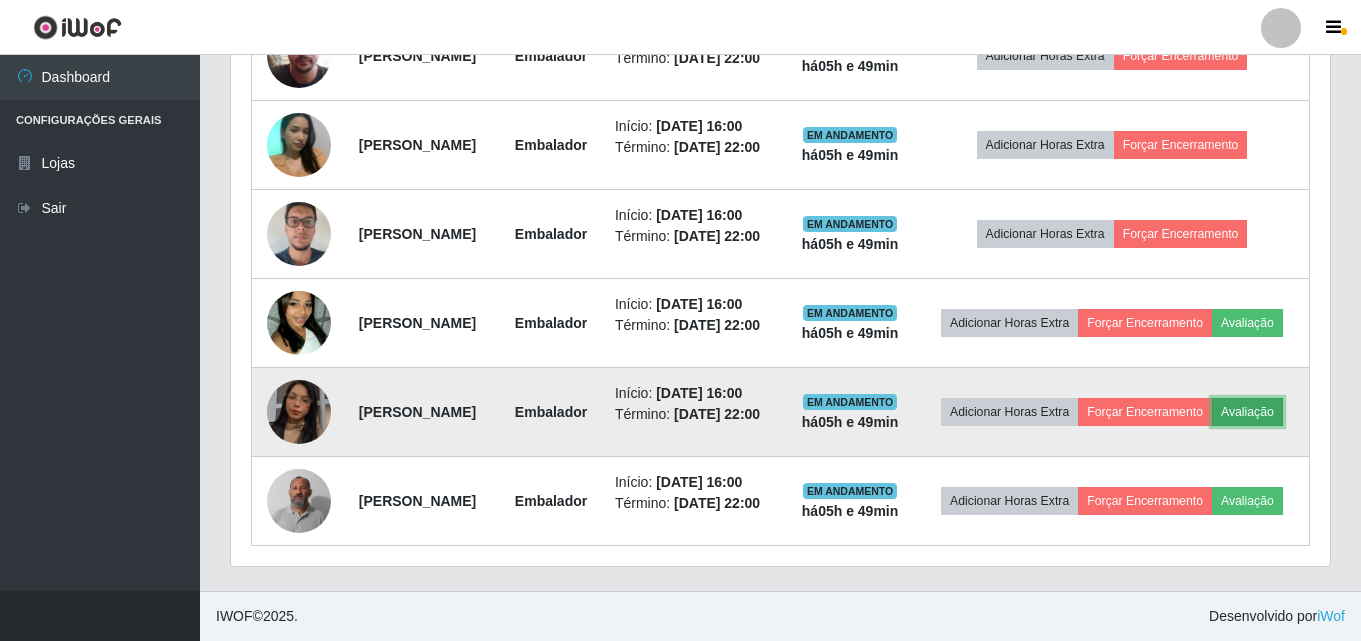 click on "Avaliação" at bounding box center [1247, 412] 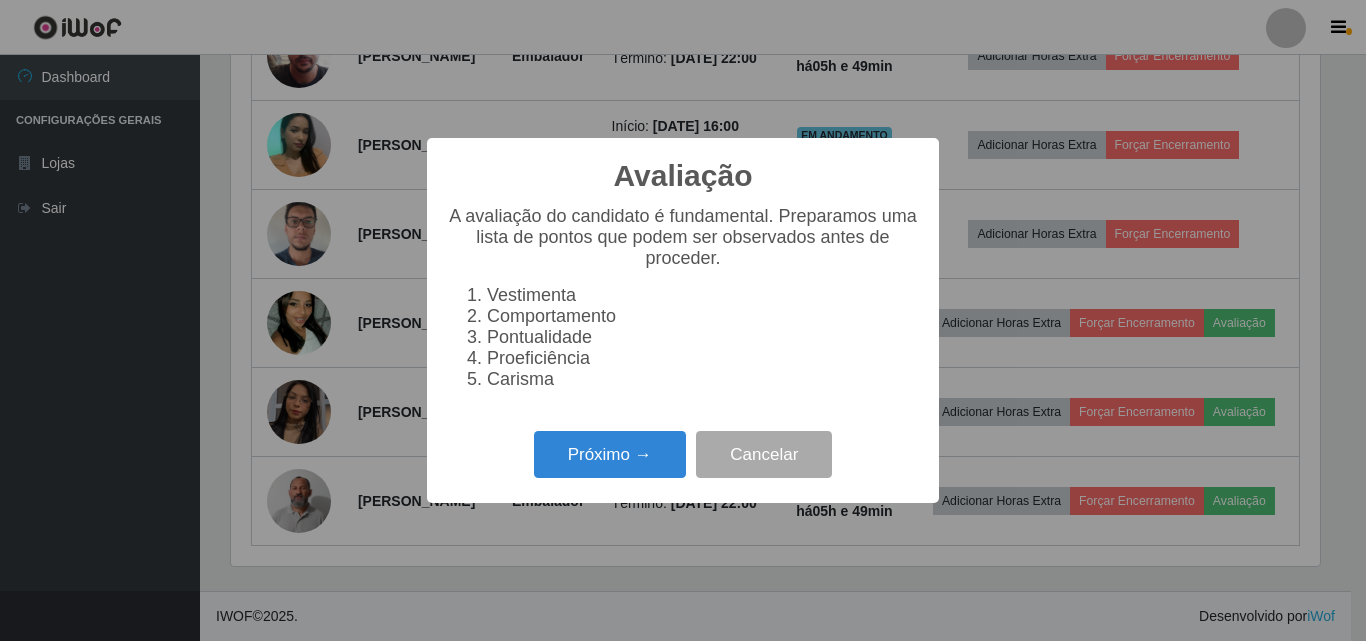 scroll 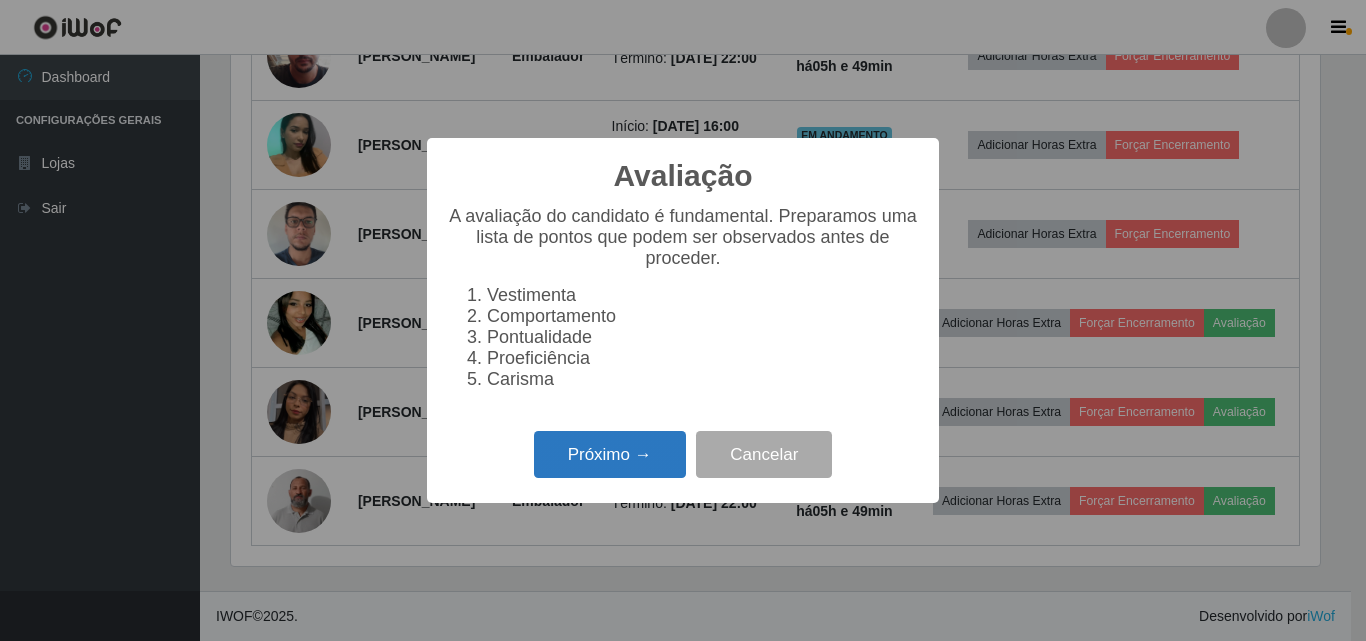 click on "Próximo →" at bounding box center [610, 454] 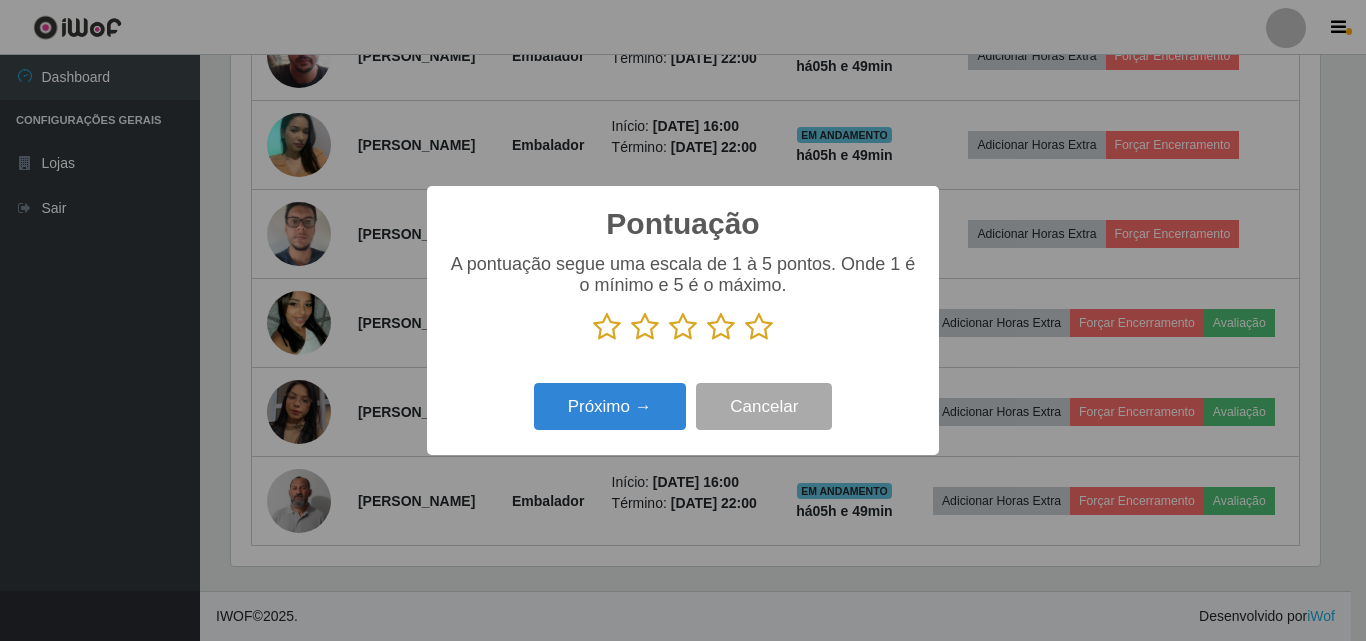 click at bounding box center (759, 327) 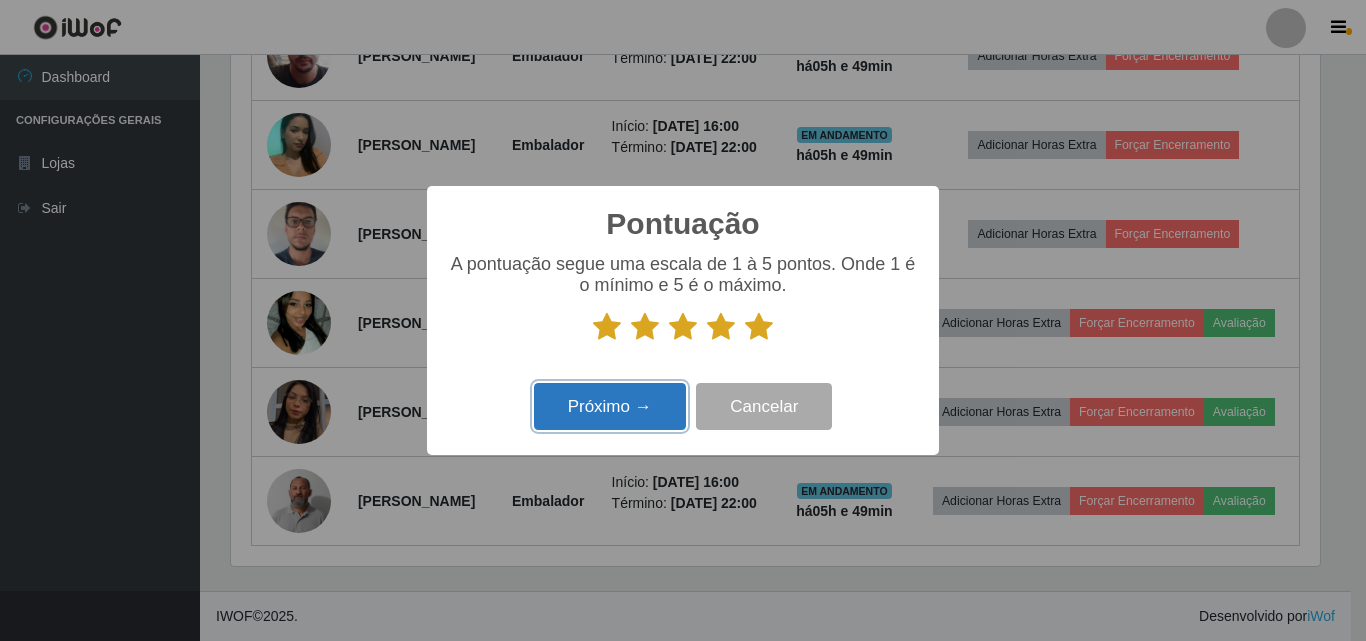 click on "Próximo →" at bounding box center [610, 406] 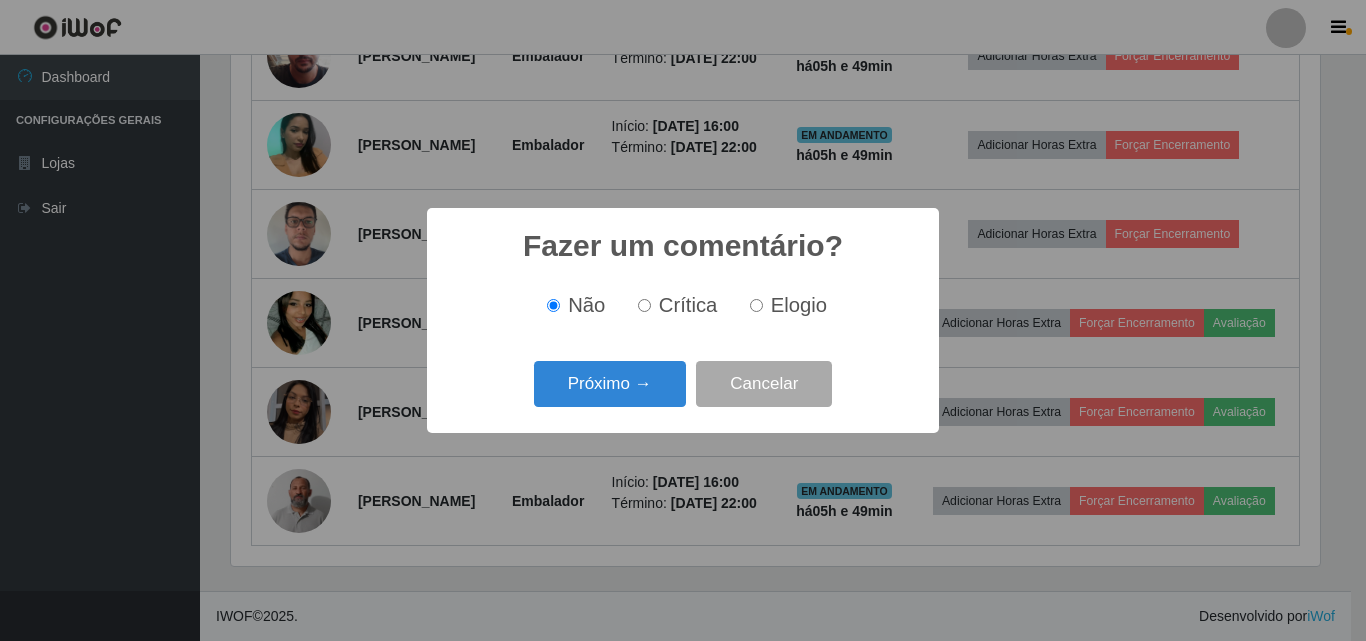 click on "Elogio" at bounding box center [799, 305] 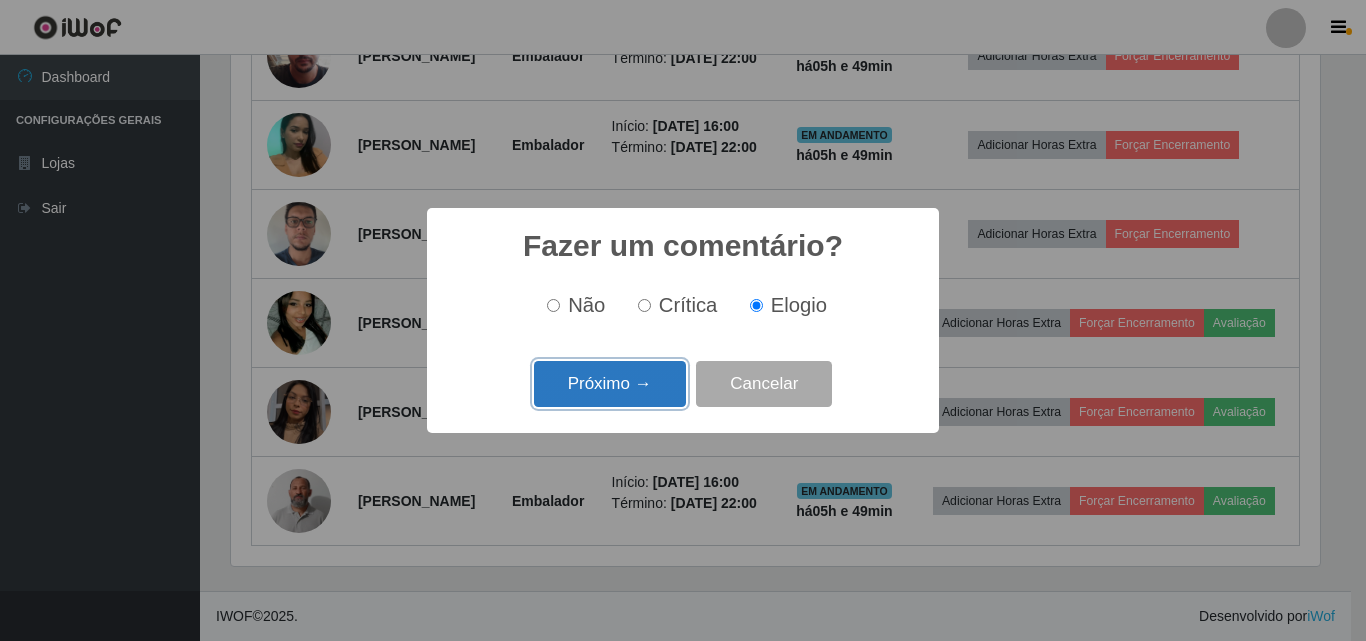 click on "Próximo →" at bounding box center (610, 384) 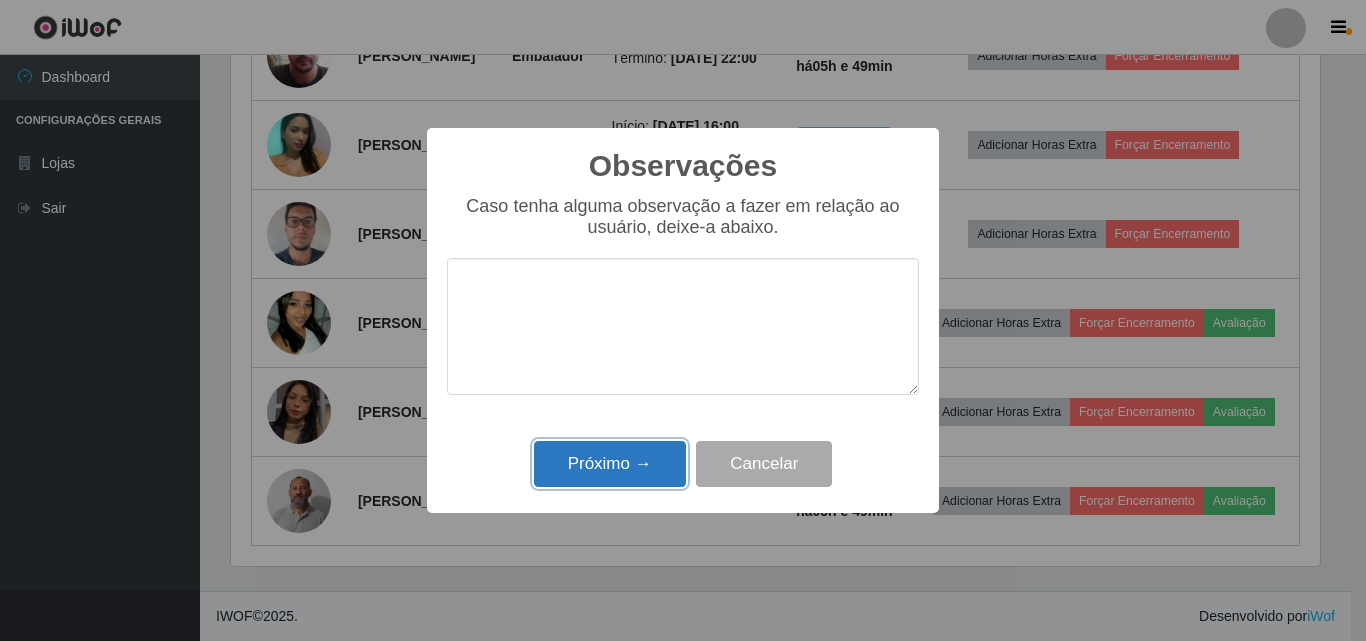 click on "Próximo →" at bounding box center [610, 464] 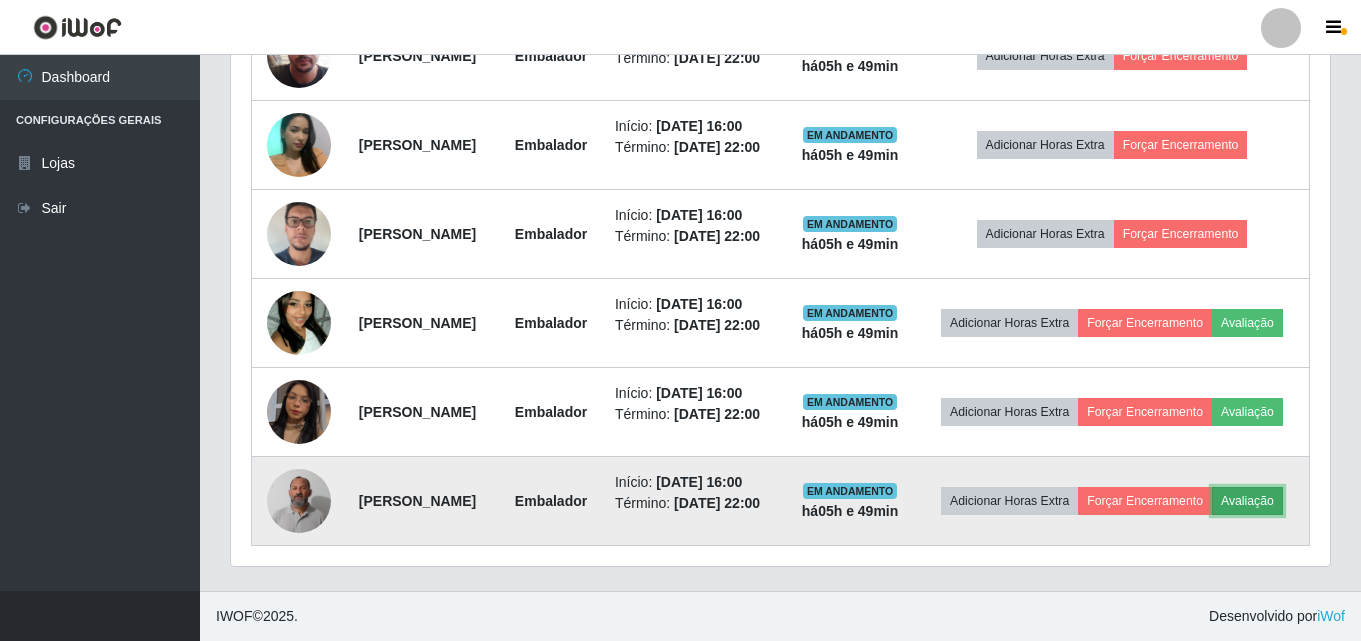 click on "Avaliação" at bounding box center (1247, 501) 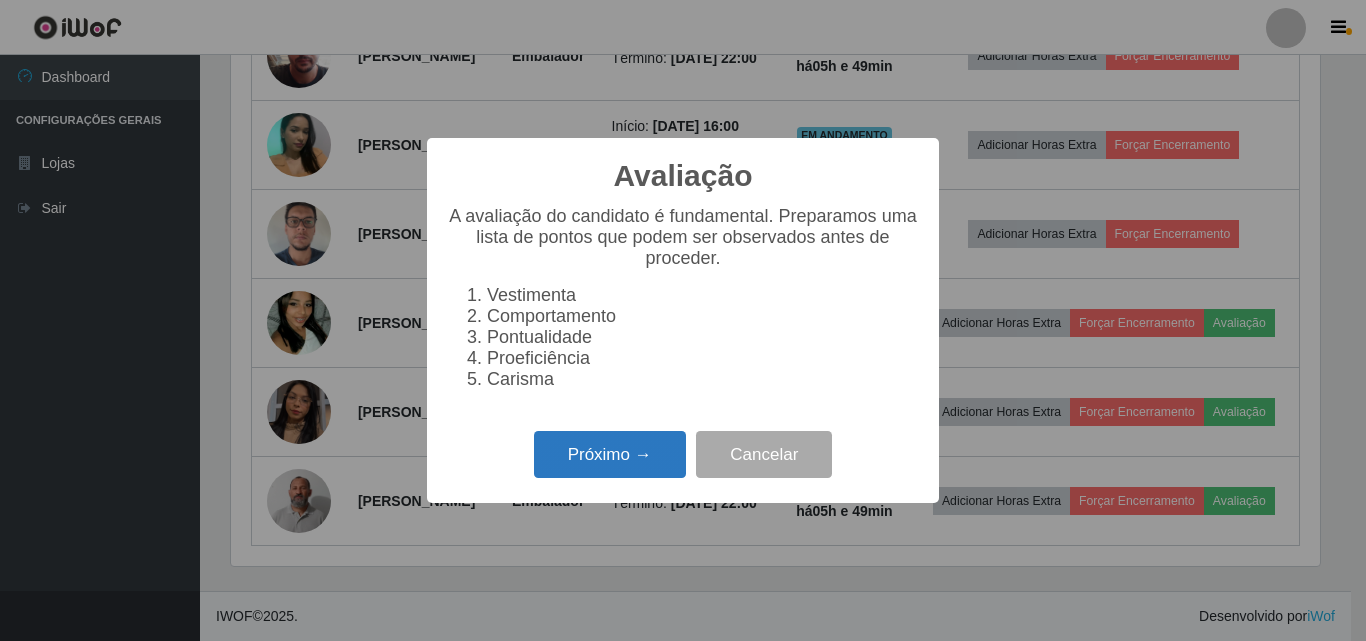click on "Próximo →" at bounding box center [610, 454] 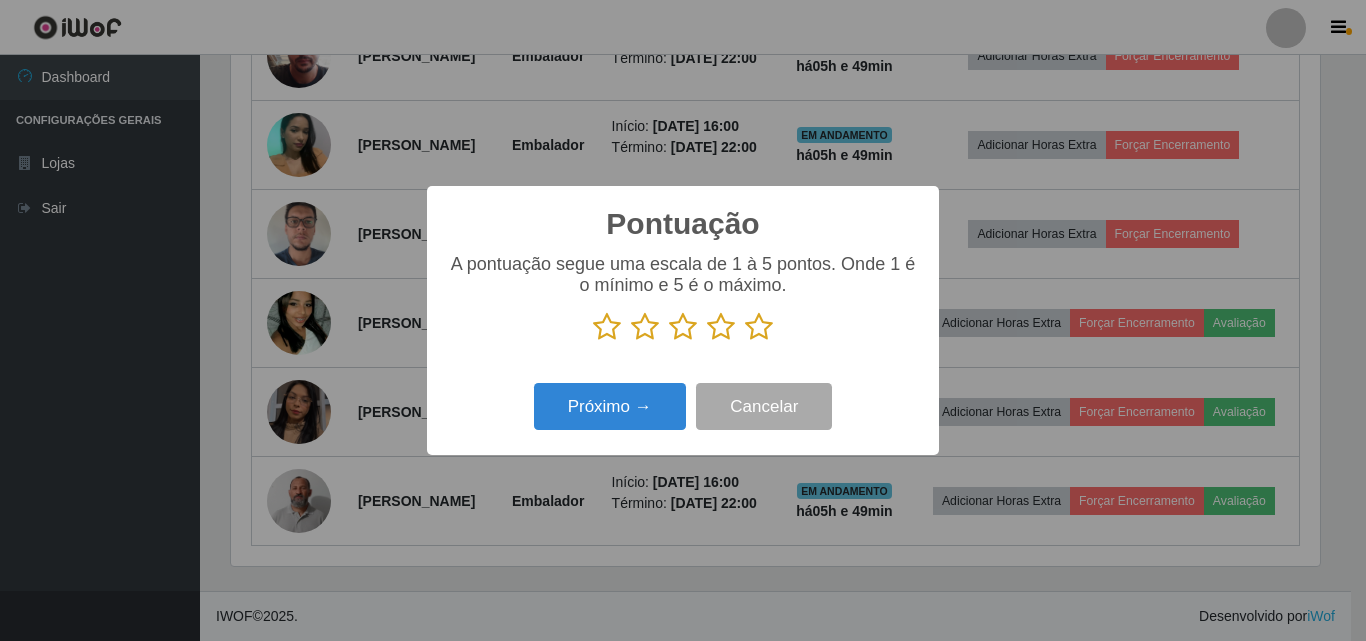 click at bounding box center [759, 327] 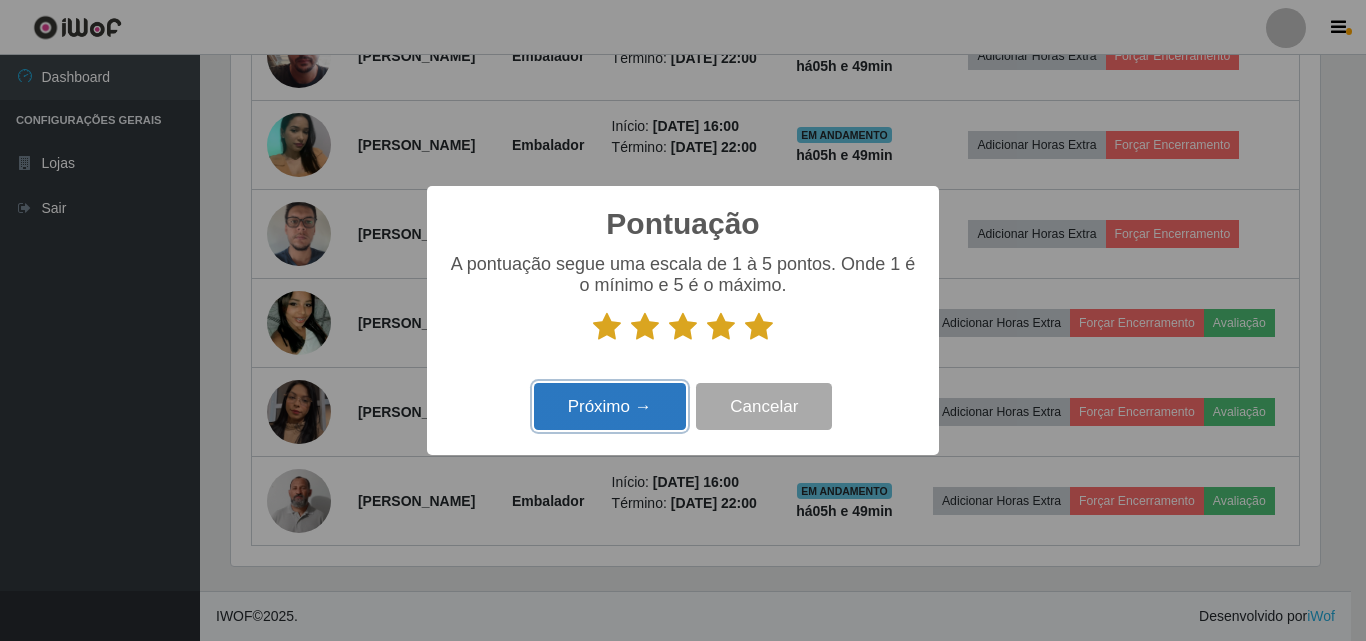 click on "Próximo →" at bounding box center [610, 406] 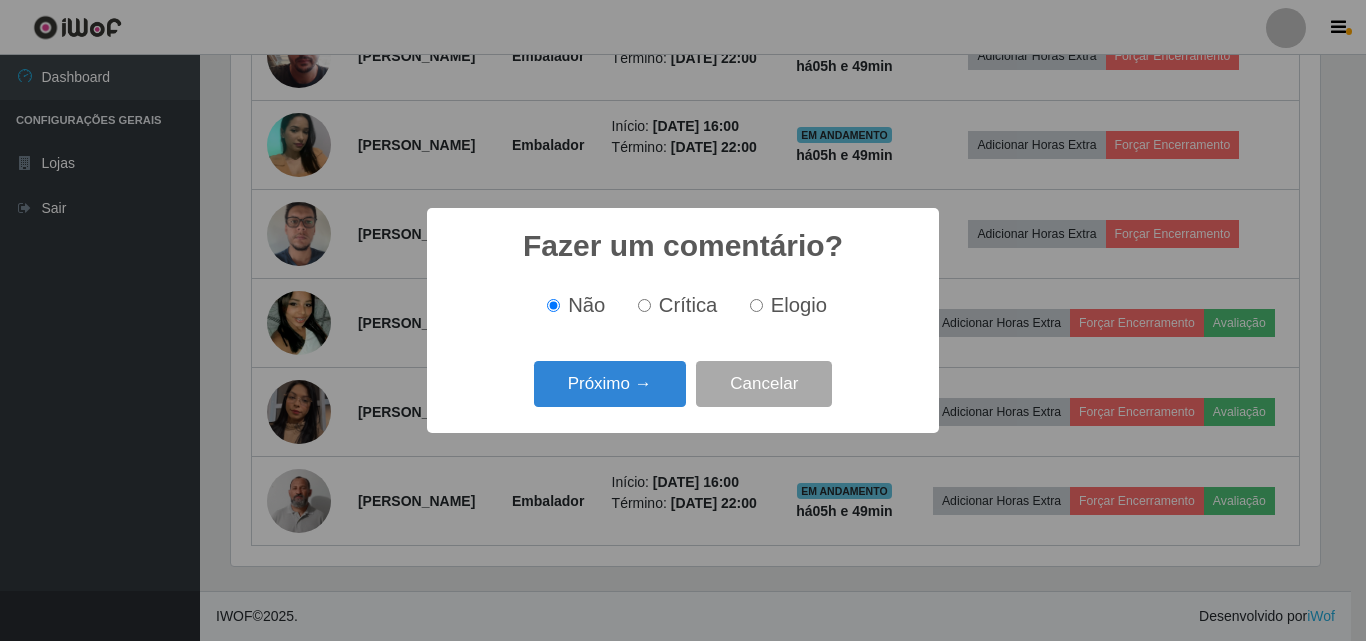 click on "Elogio" at bounding box center (799, 305) 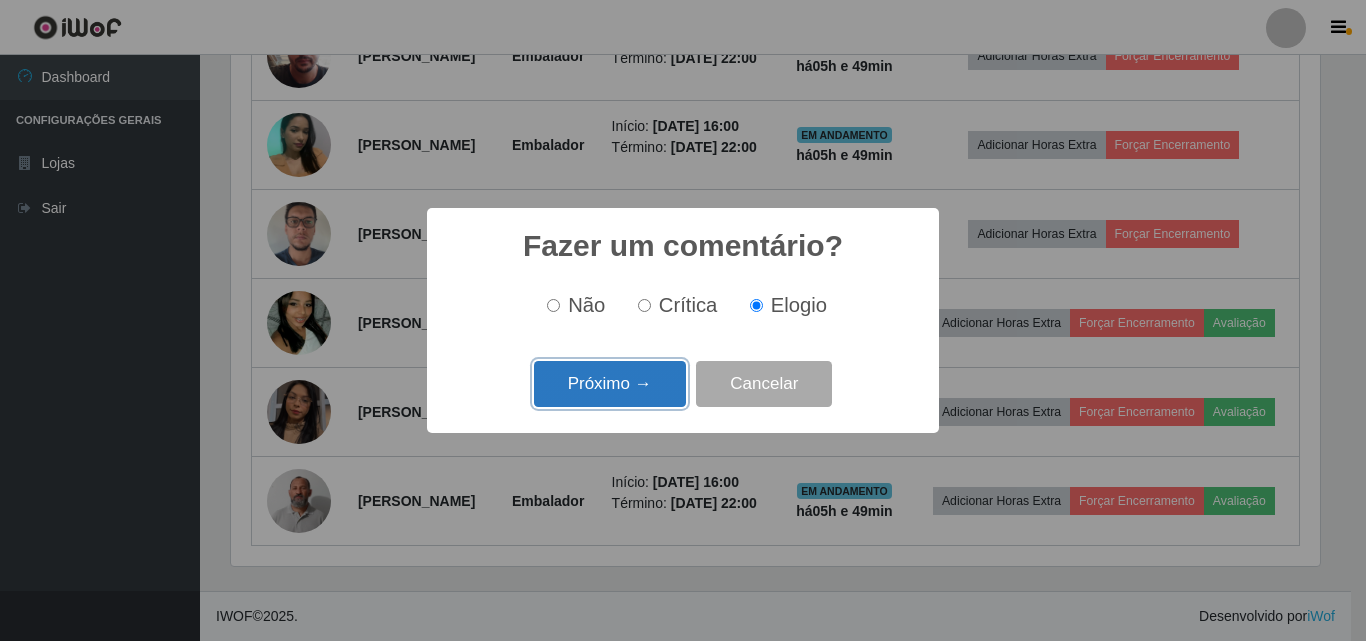 click on "Próximo →" at bounding box center [610, 384] 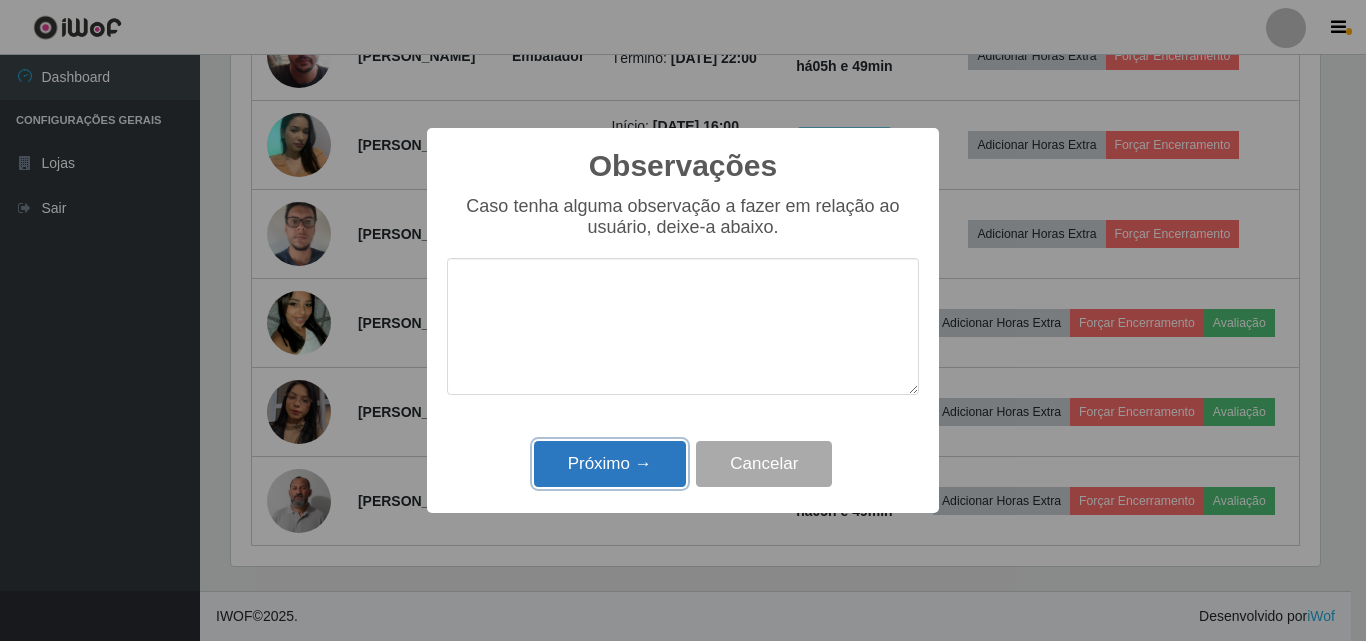 click on "Próximo →" at bounding box center (610, 464) 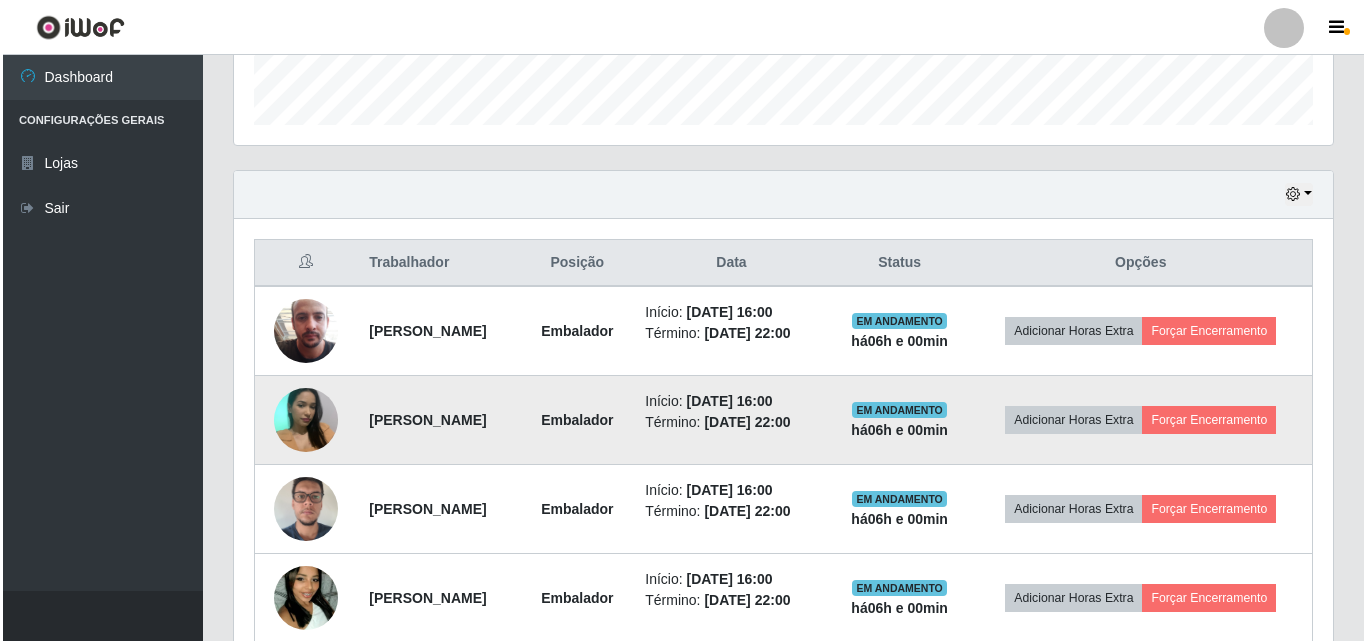 scroll, scrollTop: 665, scrollLeft: 0, axis: vertical 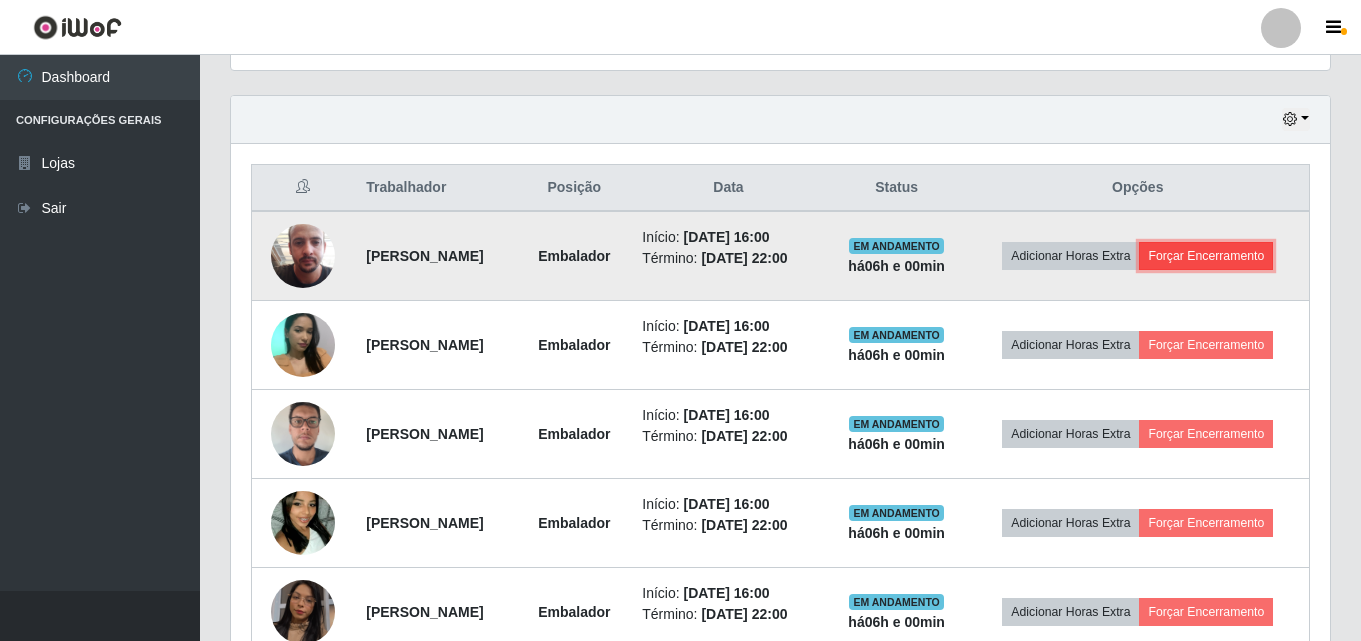 click on "Forçar Encerramento" at bounding box center (1206, 256) 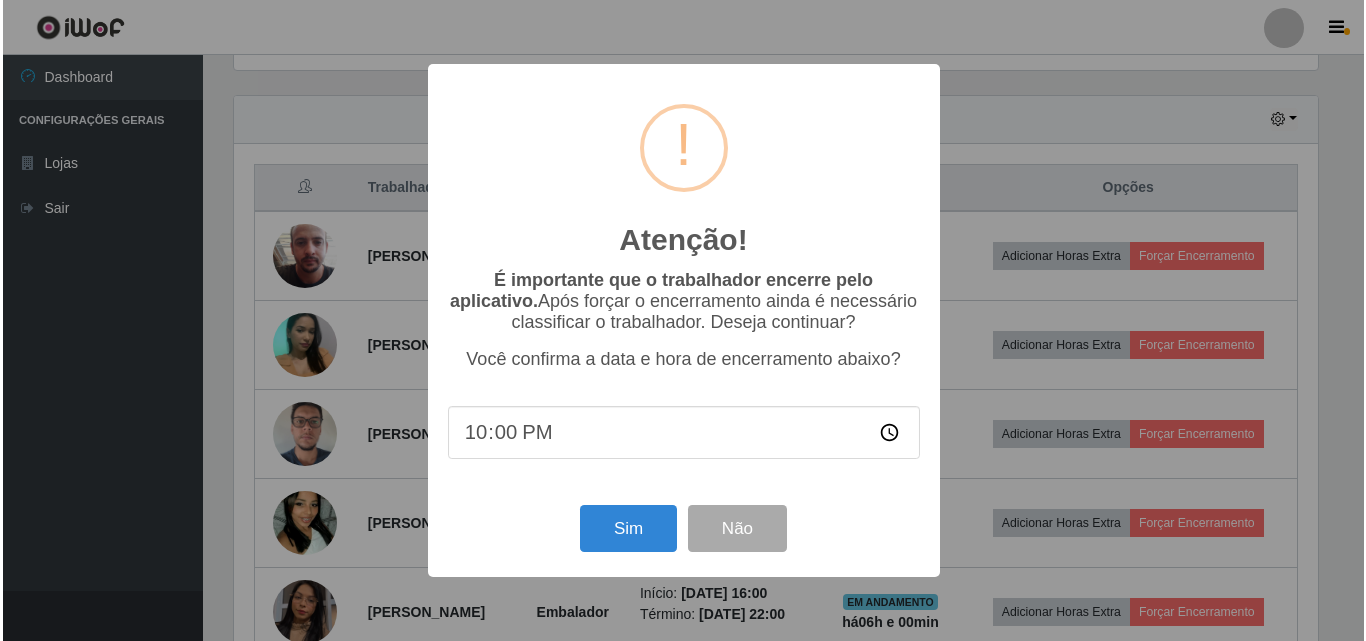 scroll, scrollTop: 999585, scrollLeft: 998911, axis: both 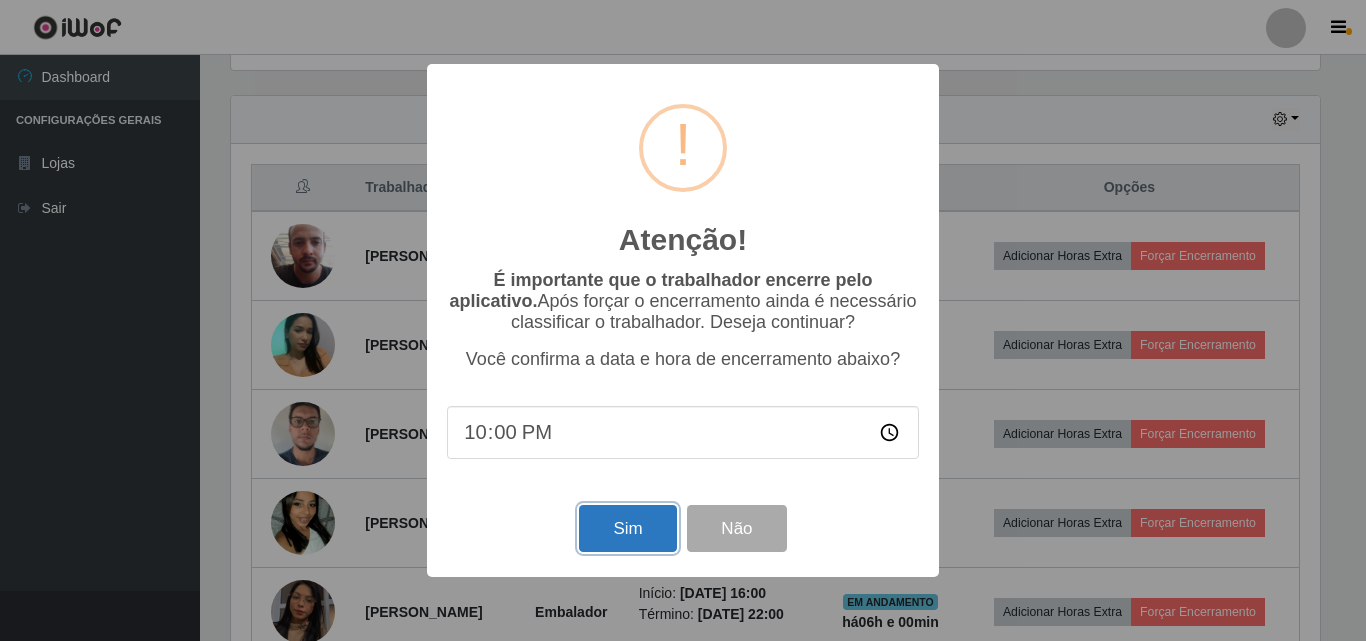 click on "Sim" at bounding box center [627, 528] 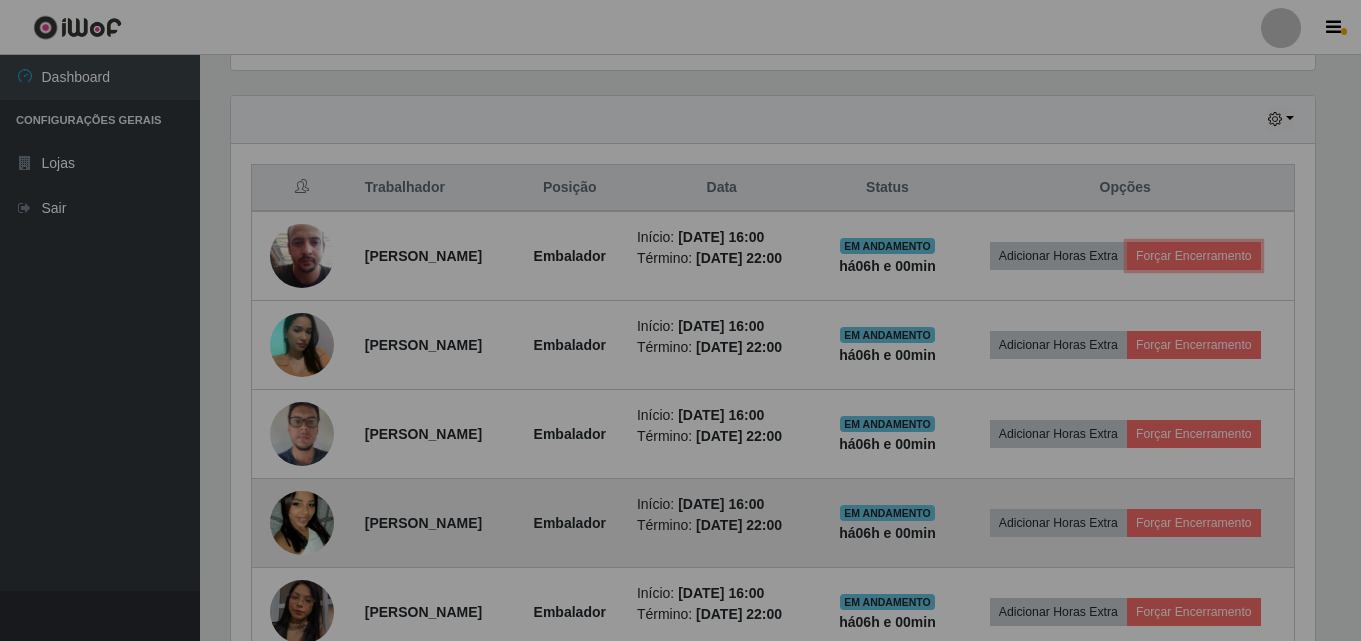 scroll, scrollTop: 999585, scrollLeft: 998901, axis: both 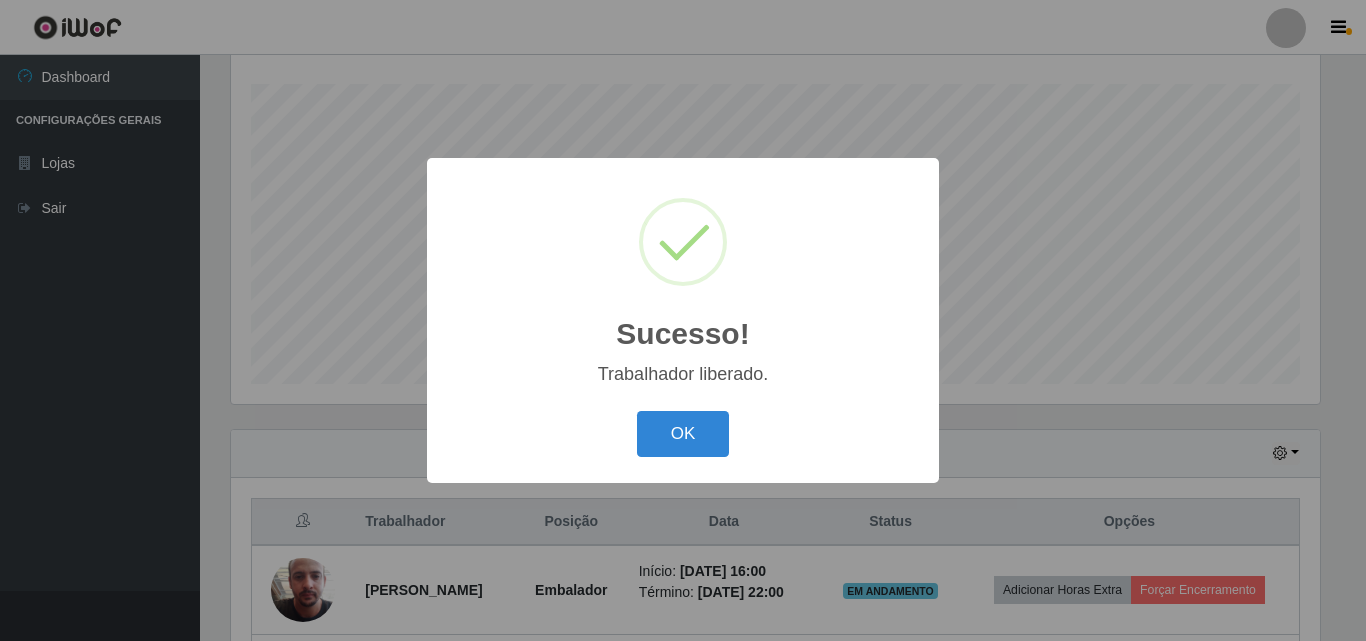 click on "OK" at bounding box center (683, 434) 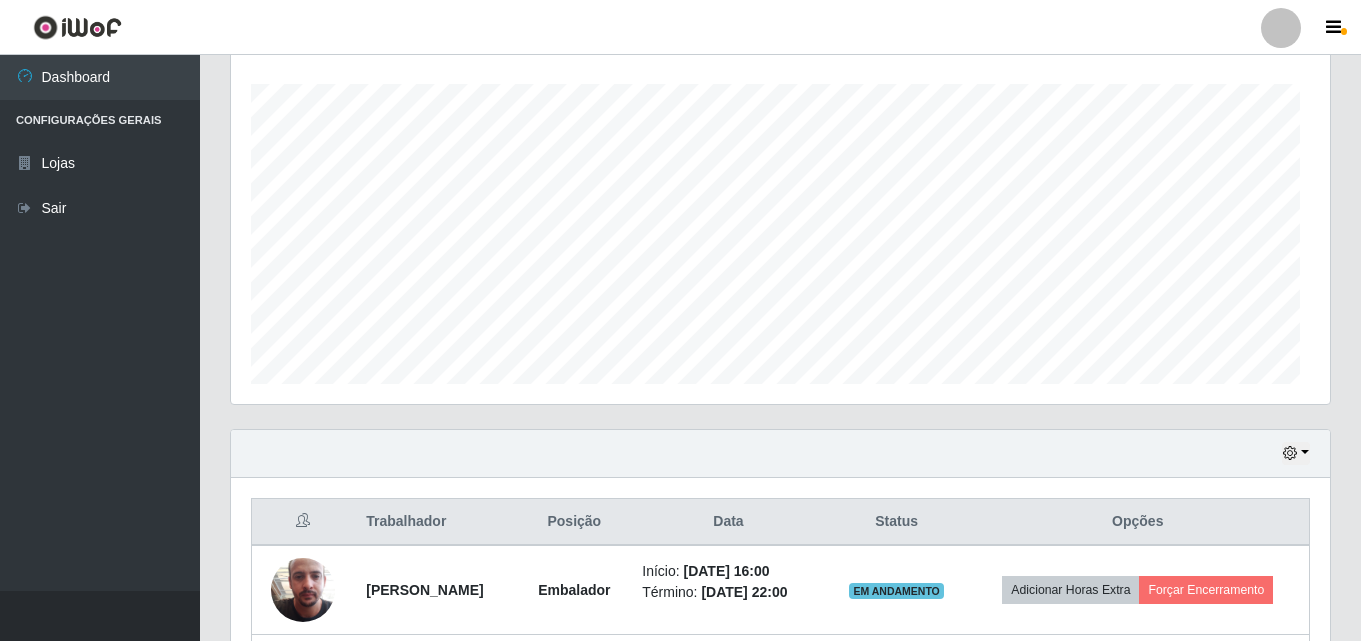 scroll, scrollTop: 999585, scrollLeft: 998901, axis: both 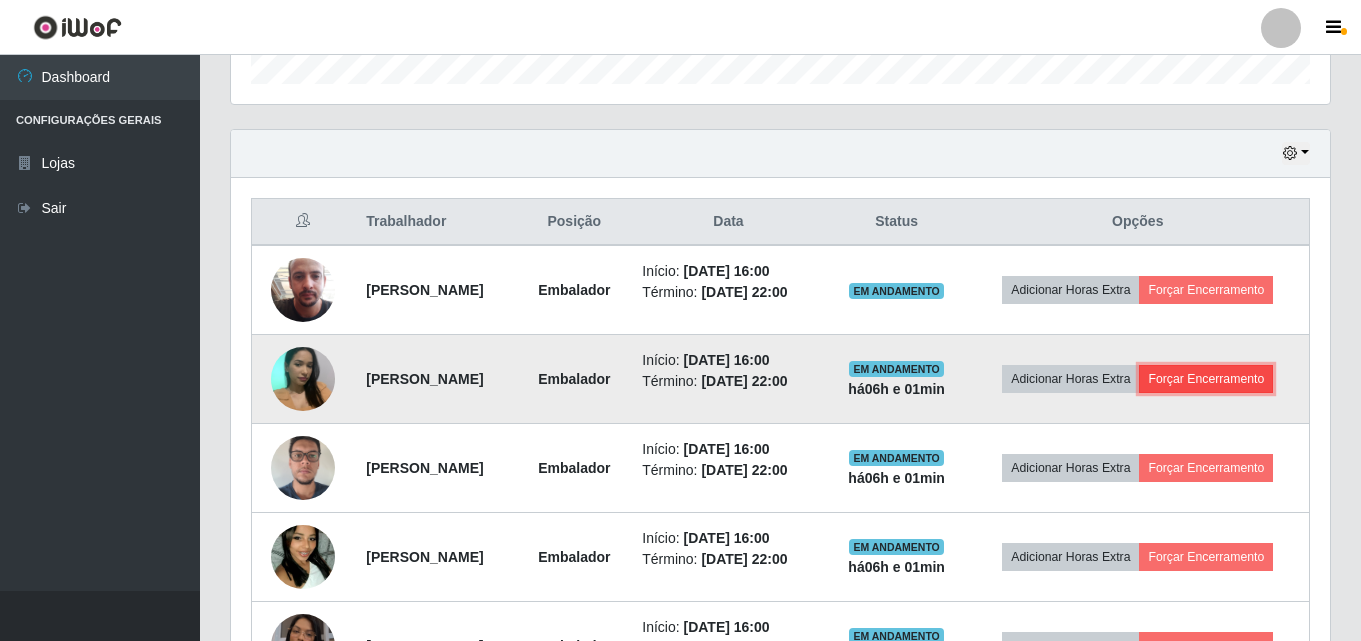 click on "Forçar Encerramento" at bounding box center [1206, 379] 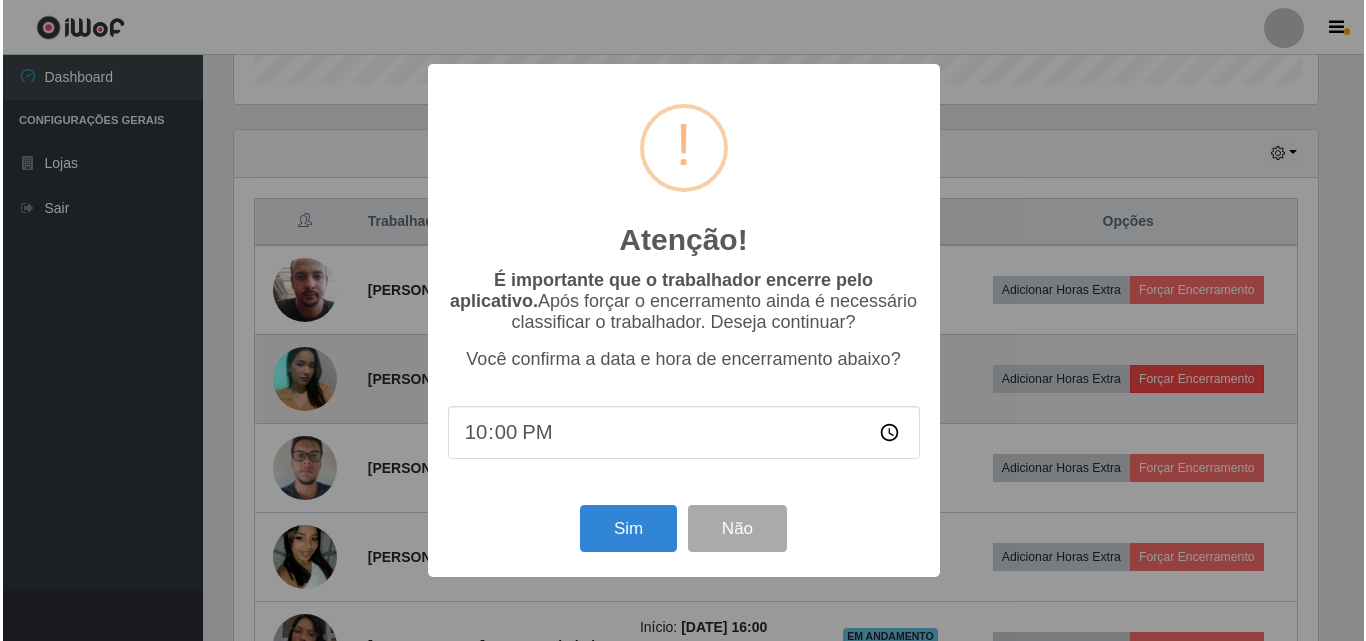 scroll, scrollTop: 999585, scrollLeft: 998911, axis: both 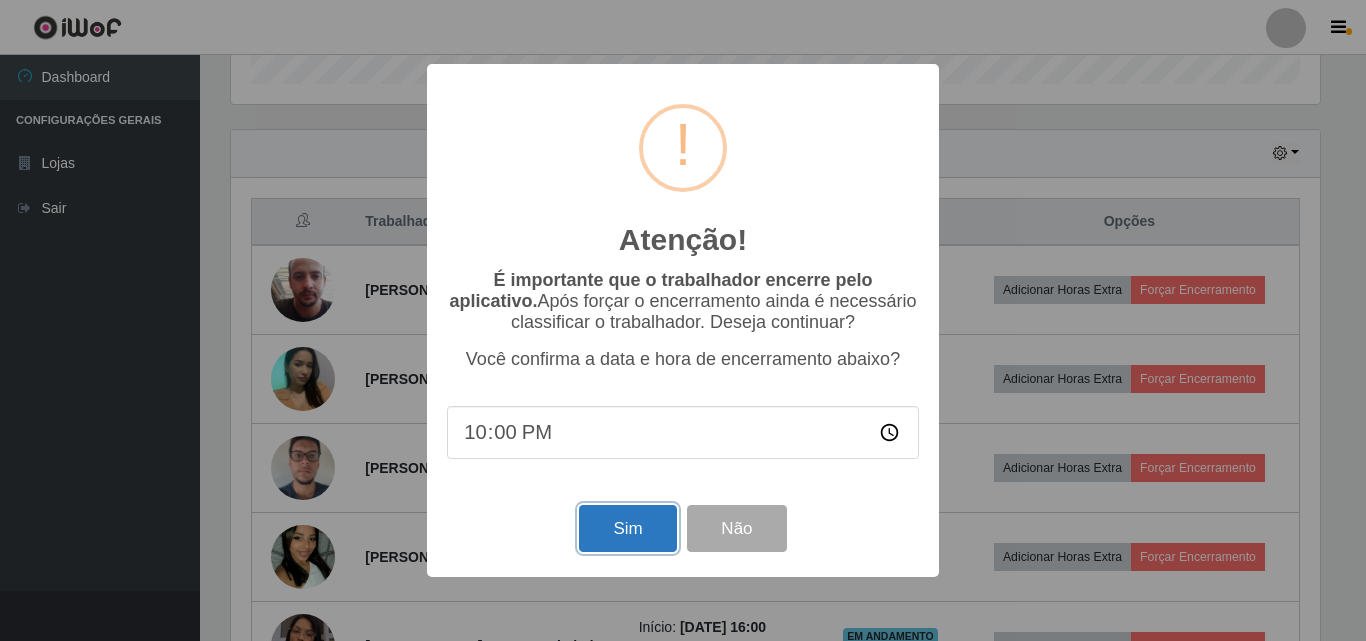 click on "Sim" at bounding box center (627, 528) 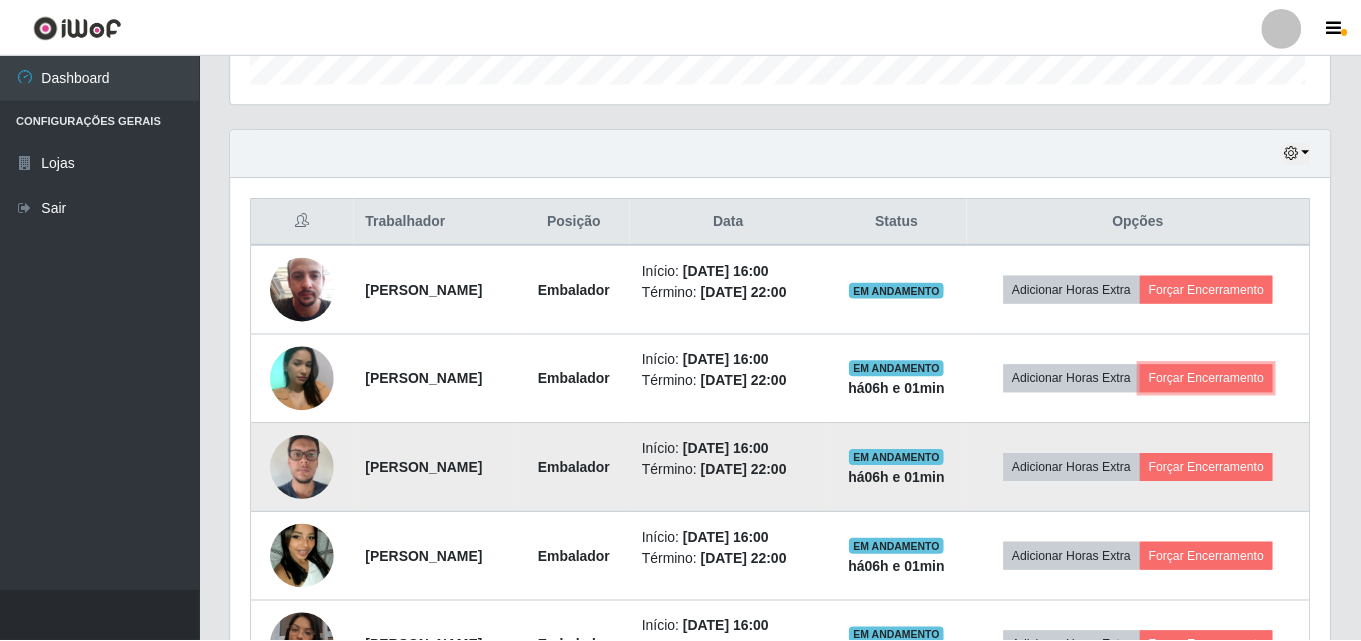 scroll, scrollTop: 999585, scrollLeft: 998901, axis: both 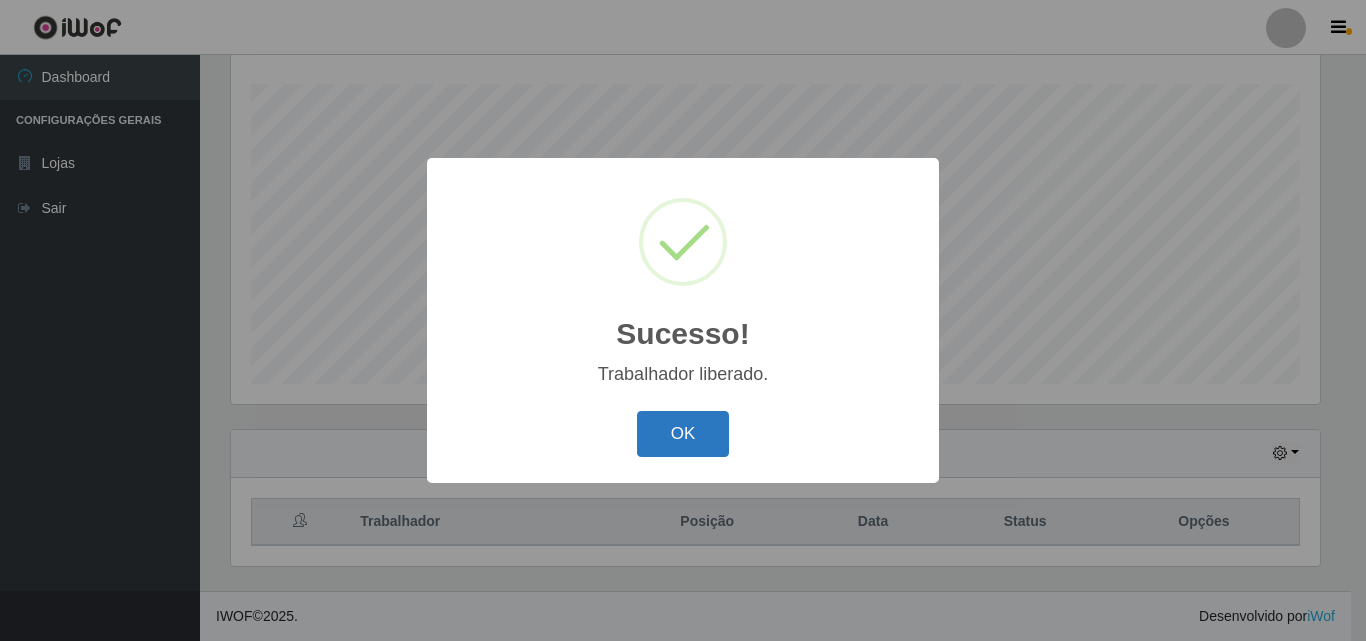 click on "OK" at bounding box center (683, 434) 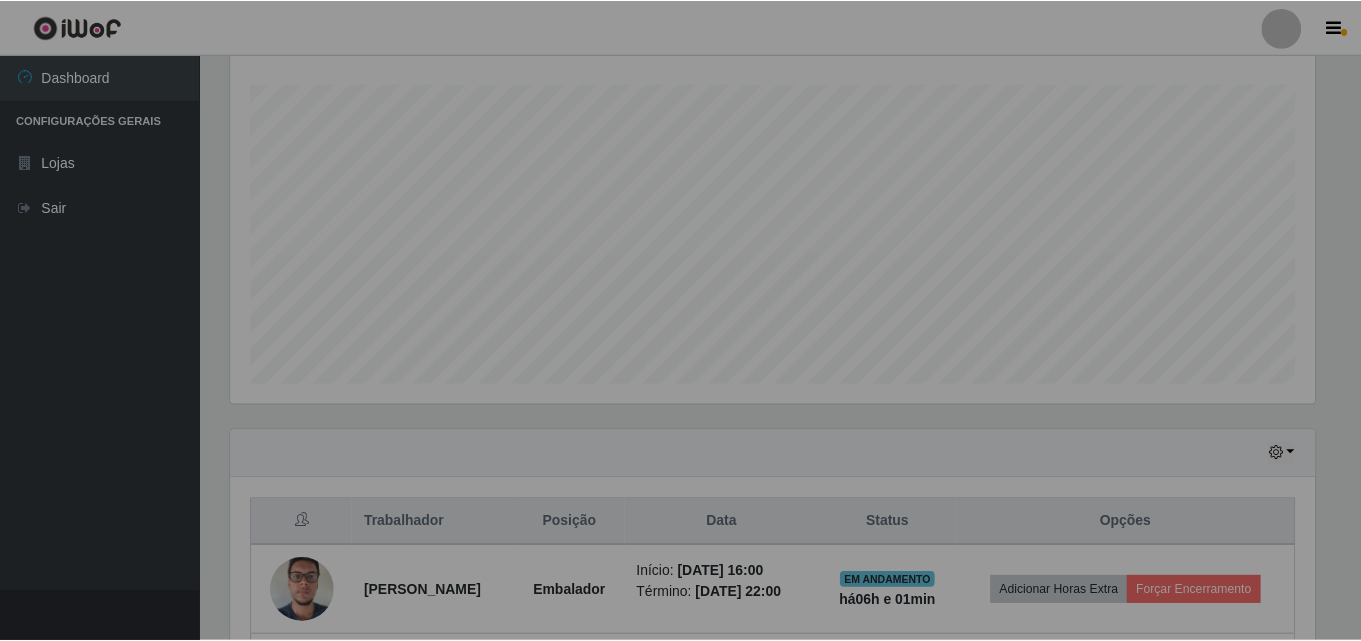 scroll, scrollTop: 999585, scrollLeft: 998901, axis: both 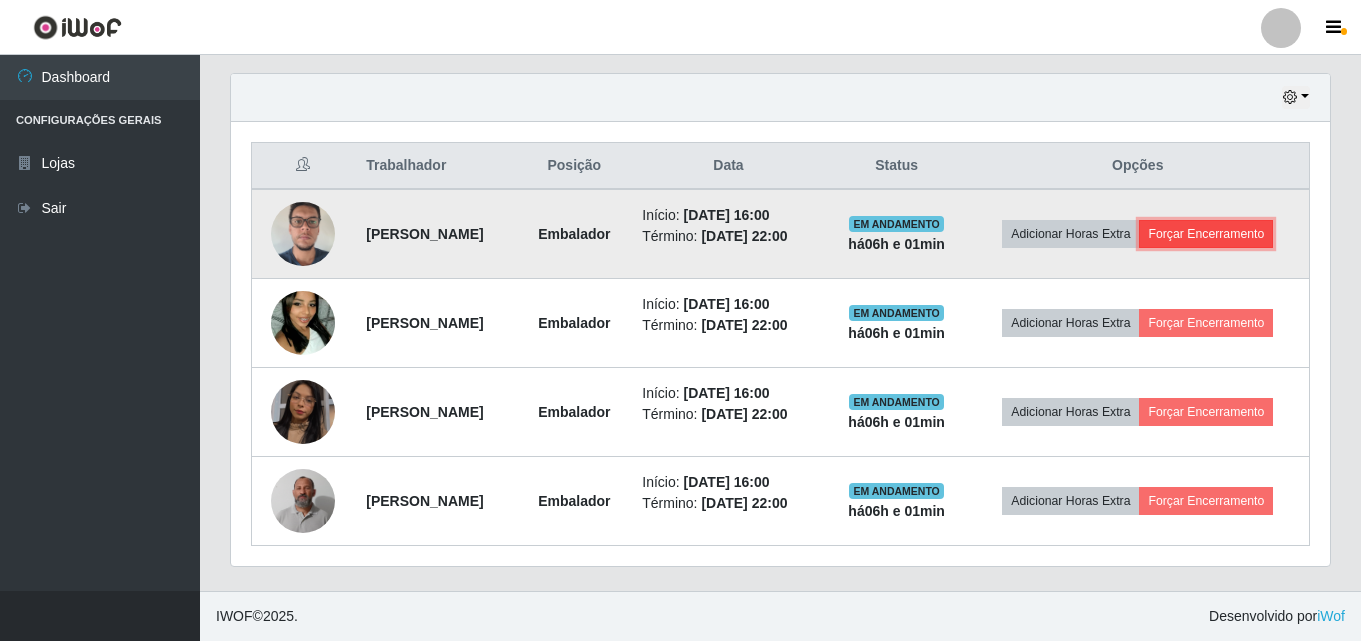 click on "Forçar Encerramento" at bounding box center [1206, 234] 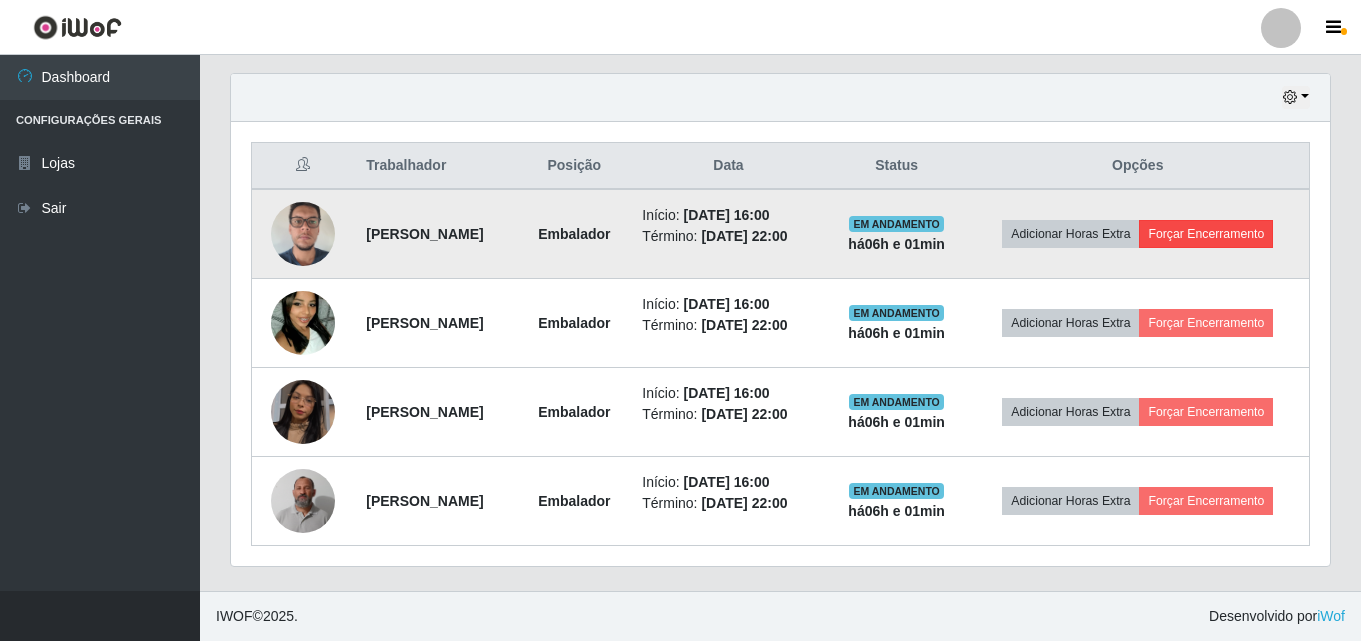 scroll, scrollTop: 999585, scrollLeft: 998911, axis: both 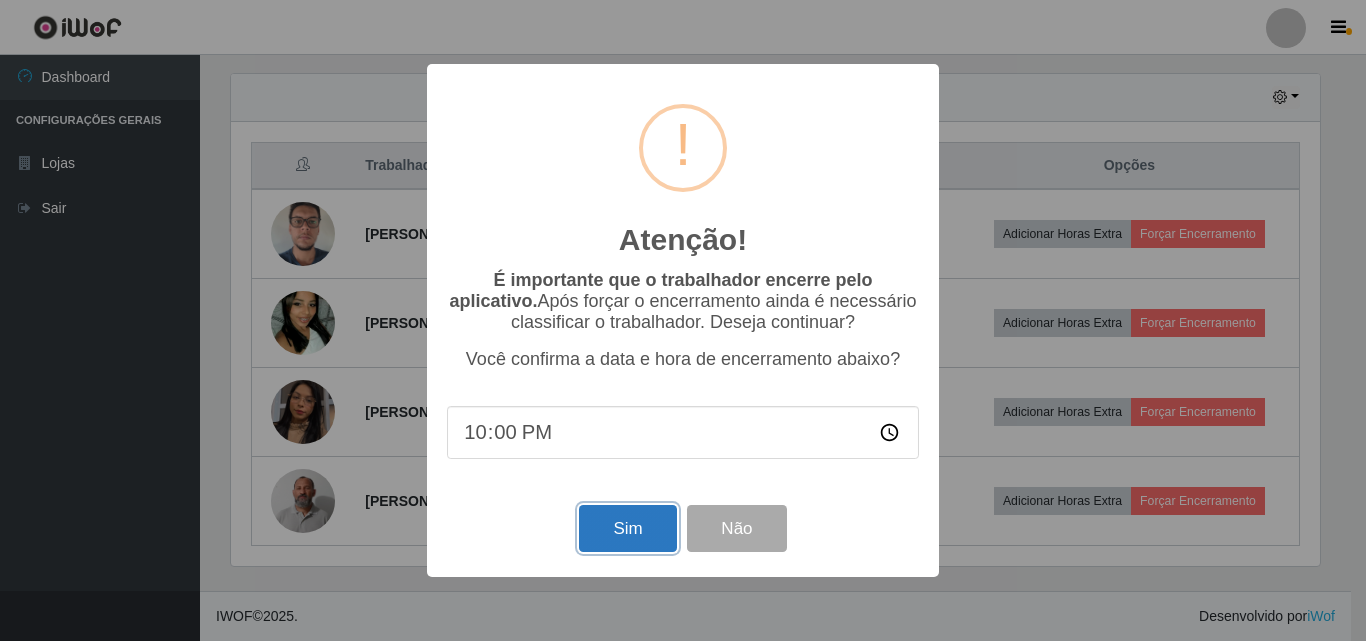 click on "Sim" at bounding box center [627, 528] 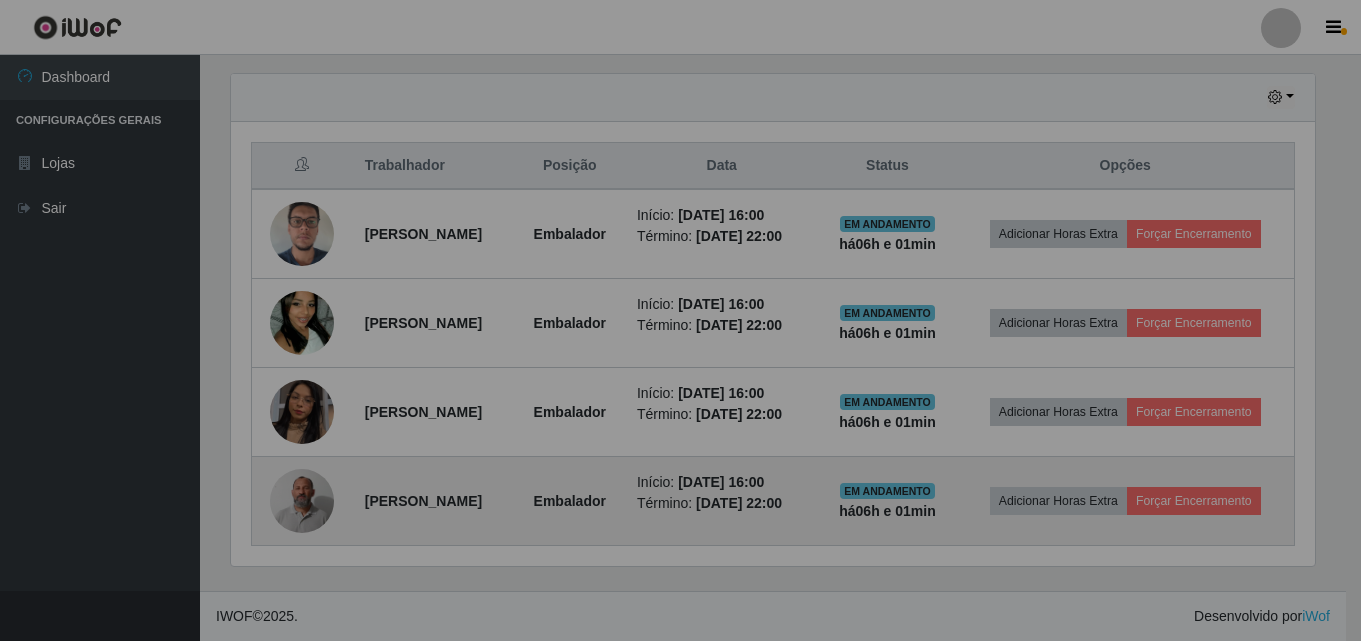 scroll, scrollTop: 999585, scrollLeft: 998901, axis: both 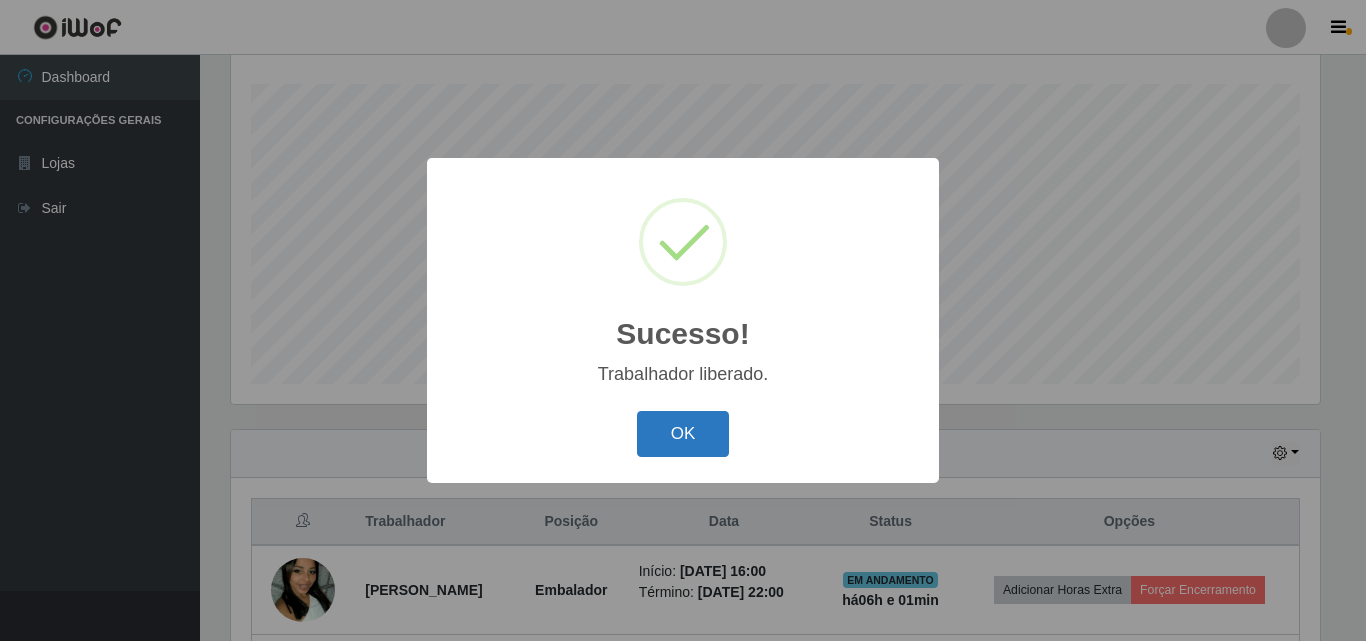 click on "OK" at bounding box center (683, 434) 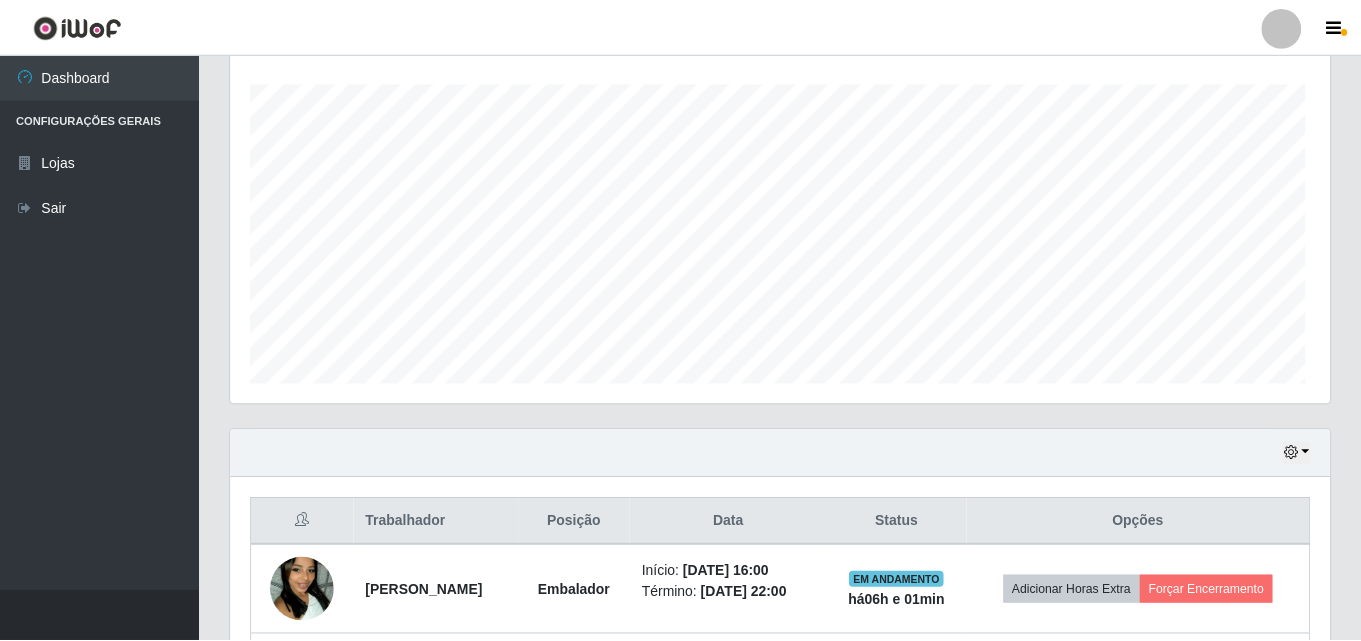 scroll, scrollTop: 999585, scrollLeft: 998901, axis: both 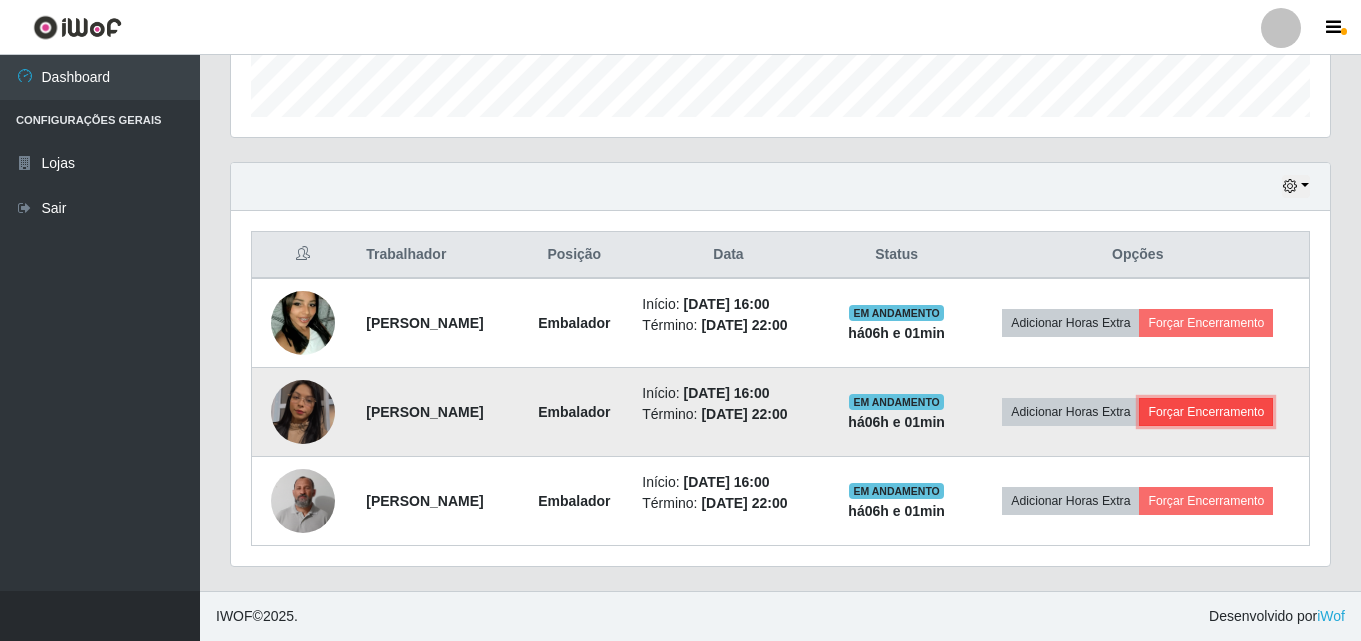 click on "Forçar Encerramento" at bounding box center (1206, 412) 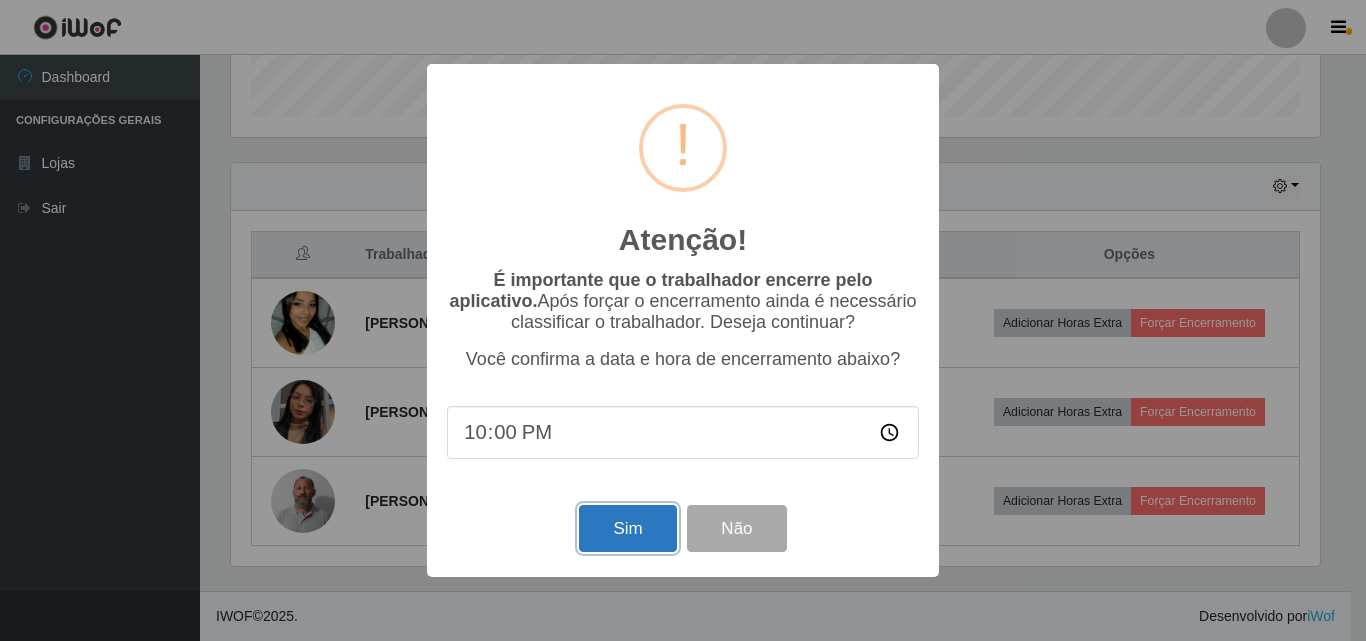 click on "Sim" at bounding box center [627, 528] 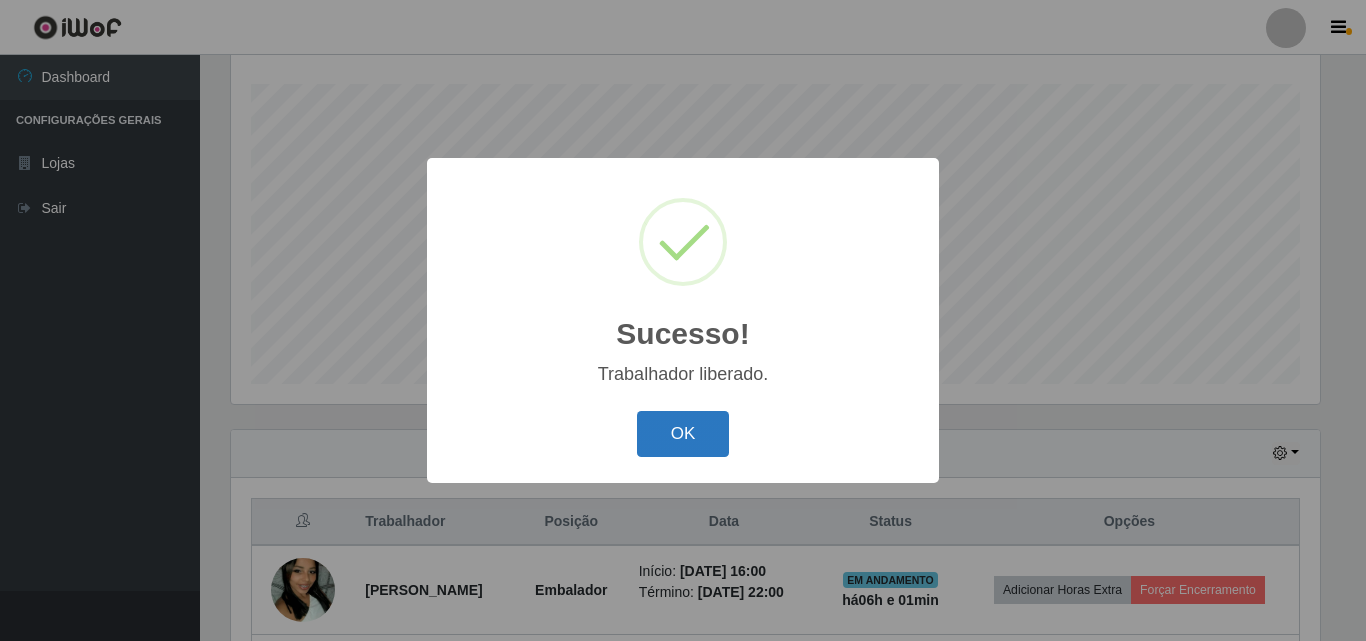 click on "OK" at bounding box center [683, 434] 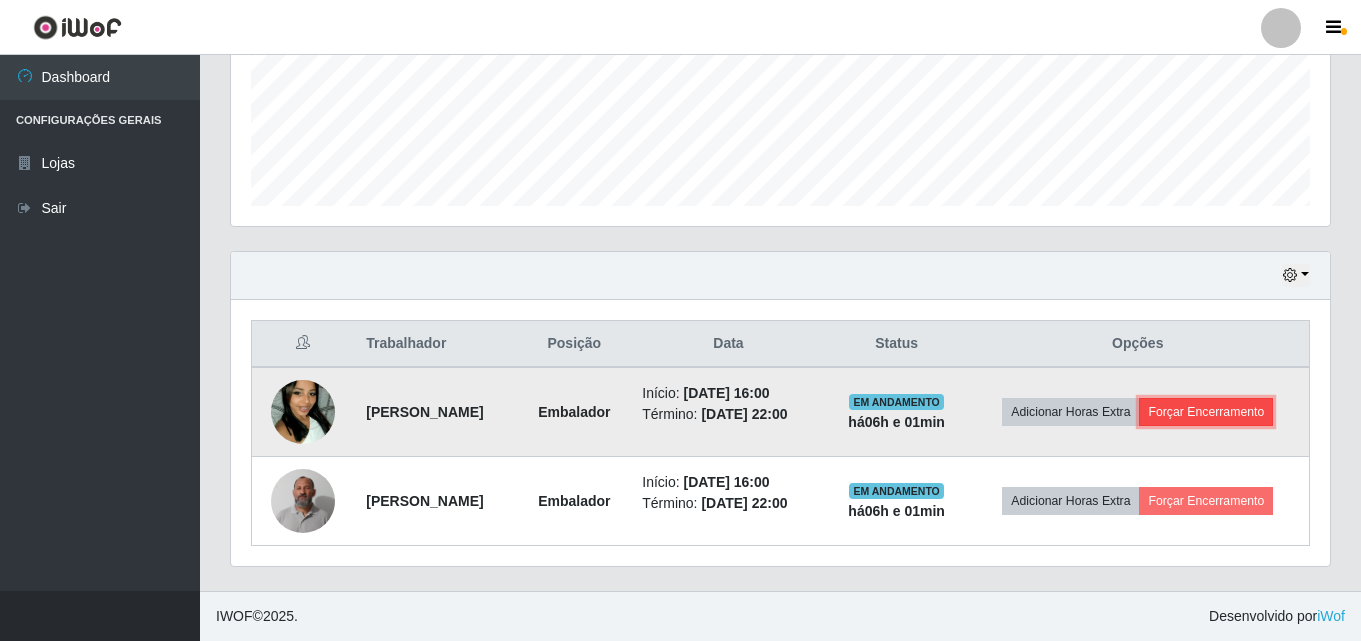 click on "Forçar Encerramento" at bounding box center (1206, 412) 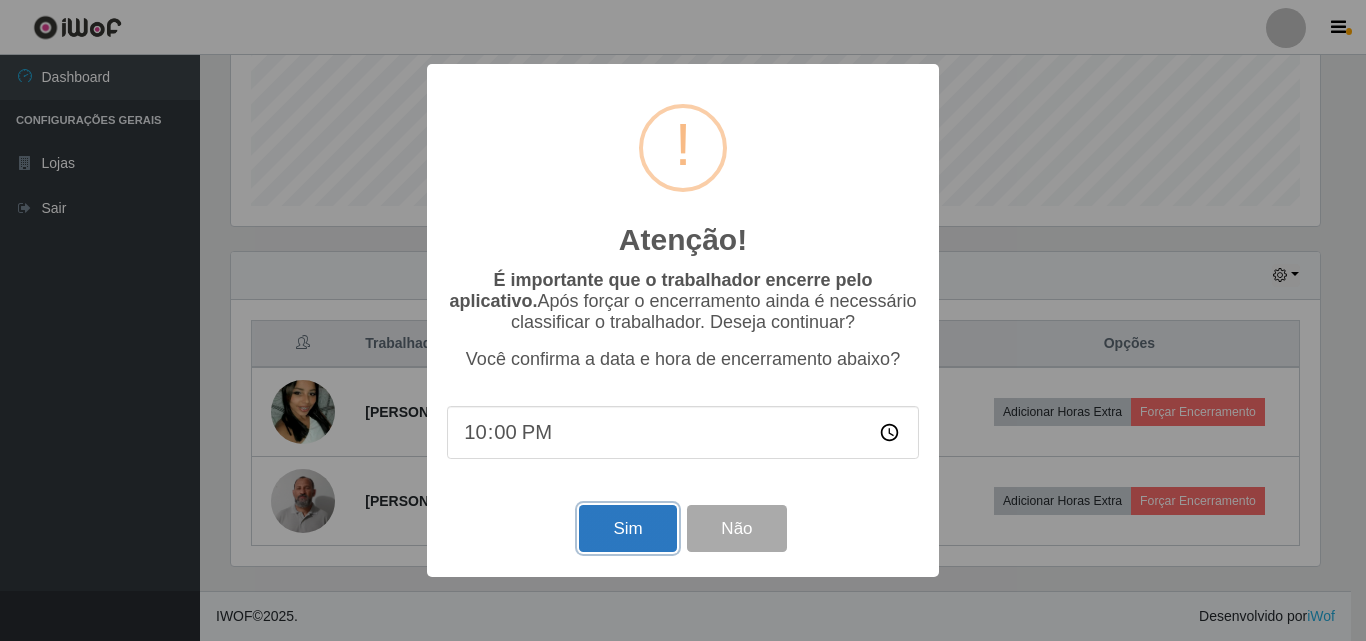 click on "Sim" at bounding box center (627, 528) 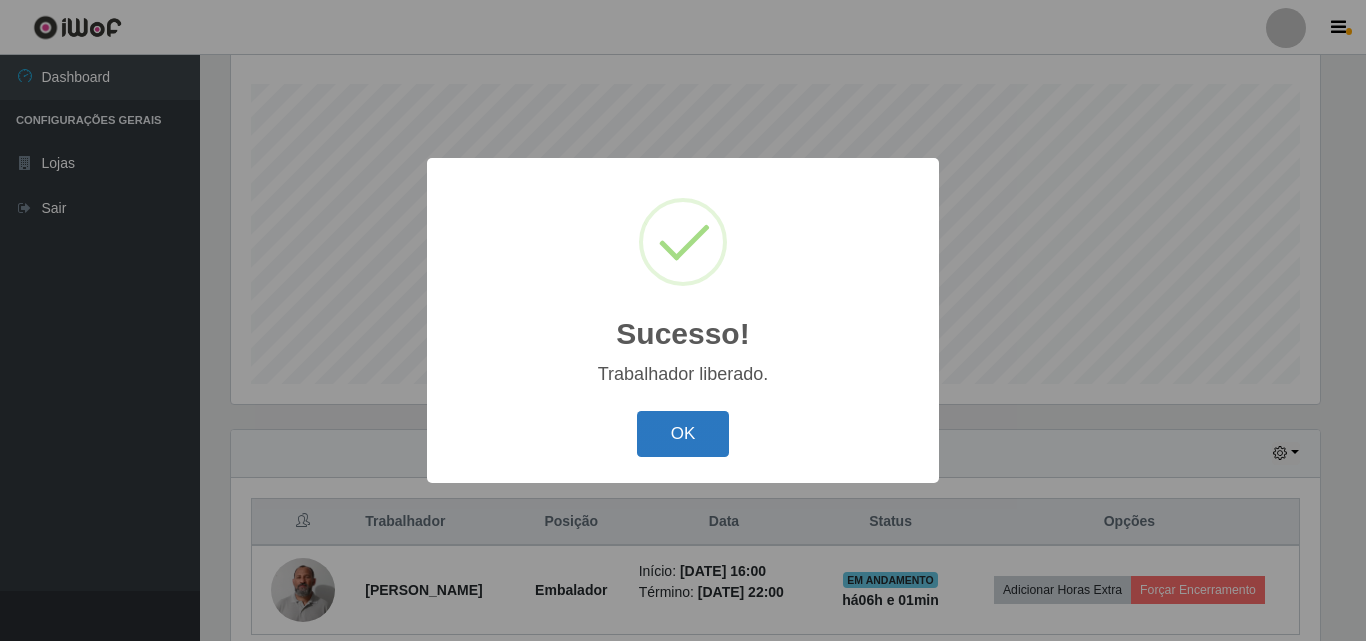 click on "OK" at bounding box center [683, 434] 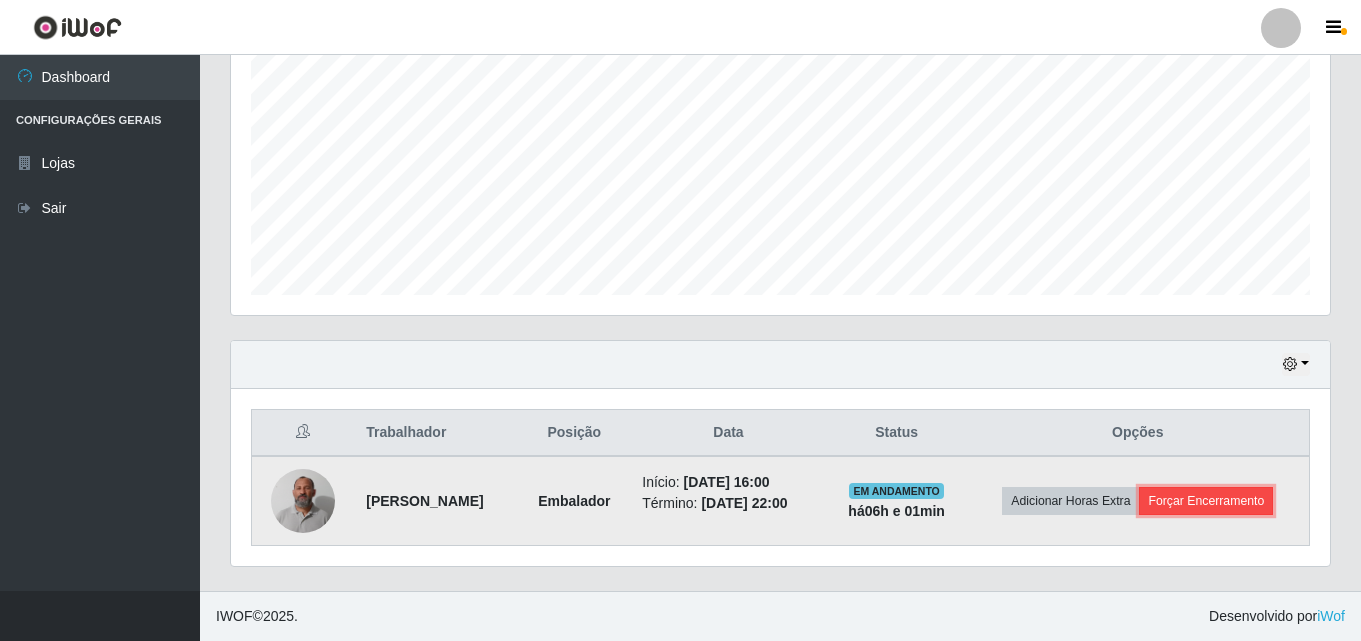 click on "Forçar Encerramento" at bounding box center [1206, 501] 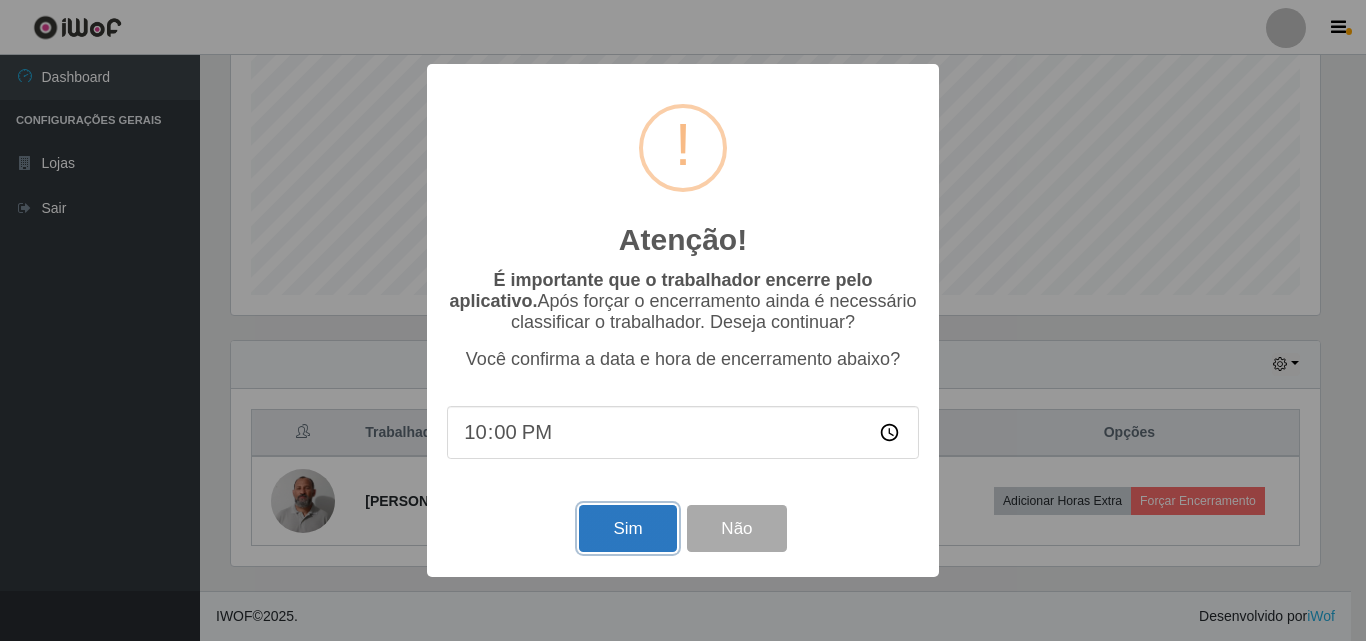 click on "Sim" at bounding box center (627, 528) 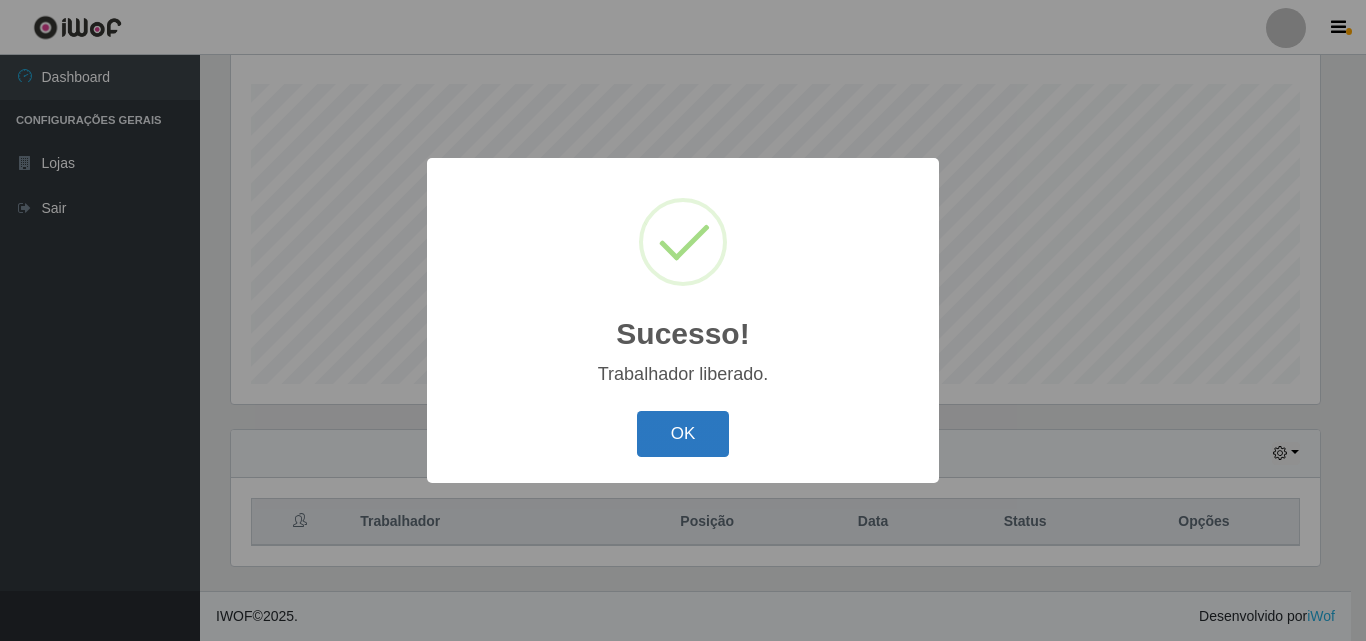 click on "OK" at bounding box center [683, 434] 